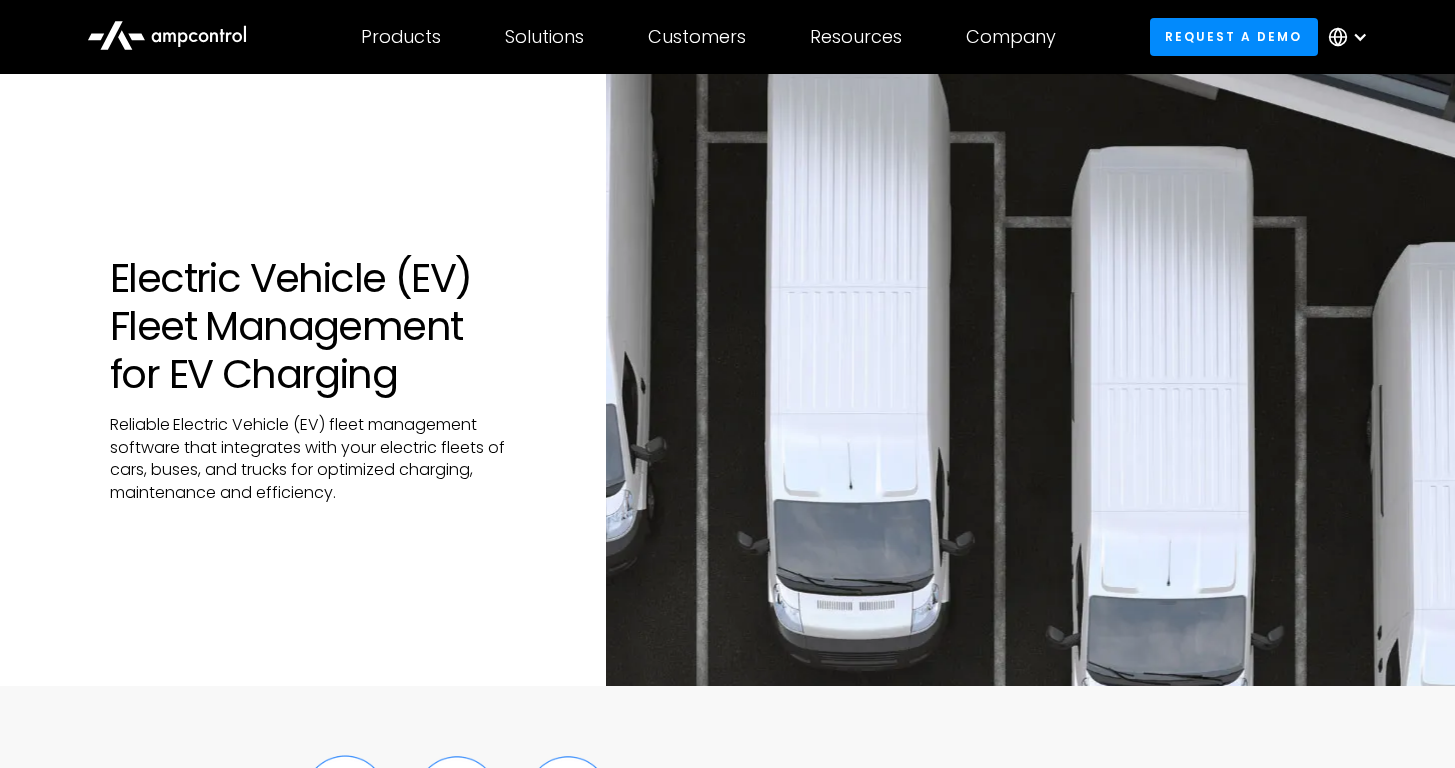 scroll, scrollTop: 4, scrollLeft: 0, axis: vertical 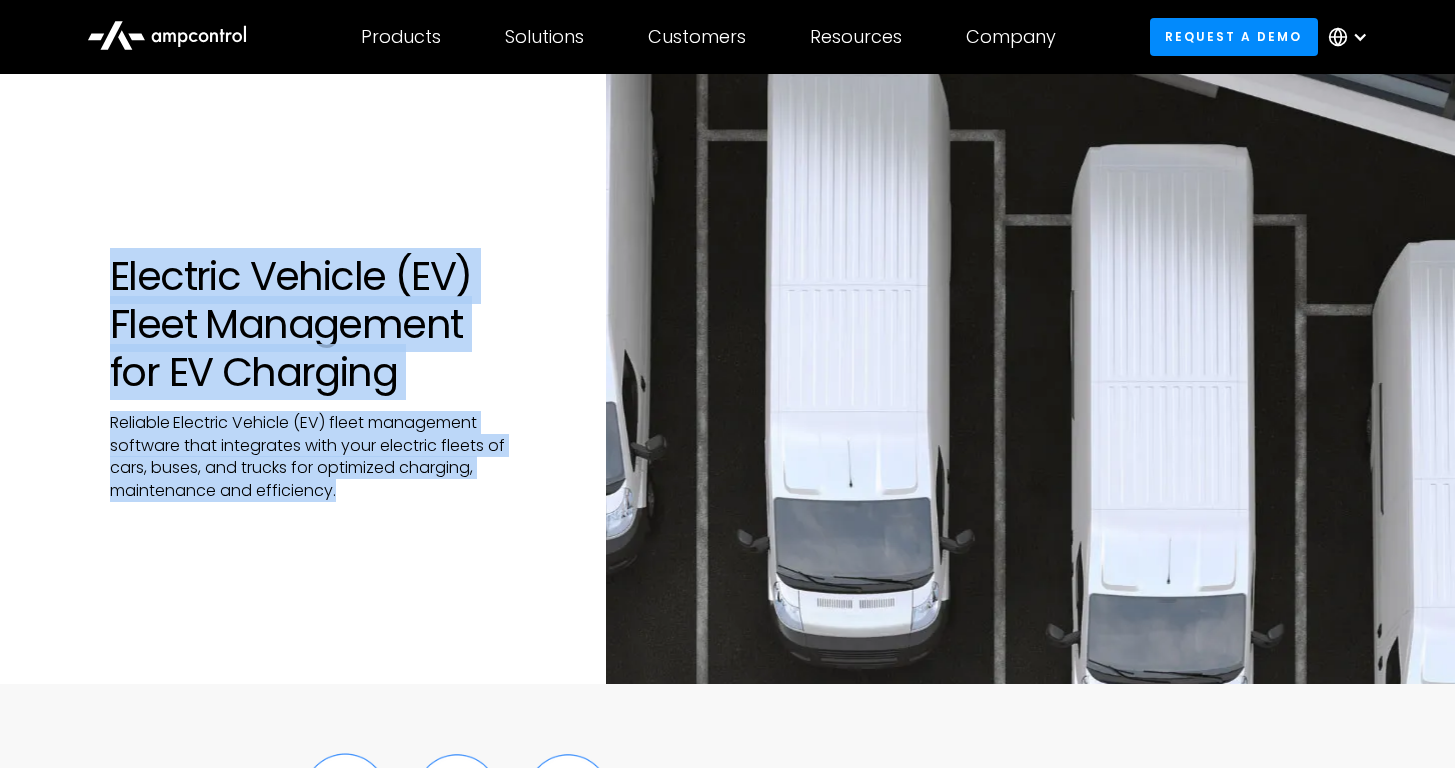 drag, startPoint x: 196, startPoint y: 281, endPoint x: 458, endPoint y: 558, distance: 381.2781 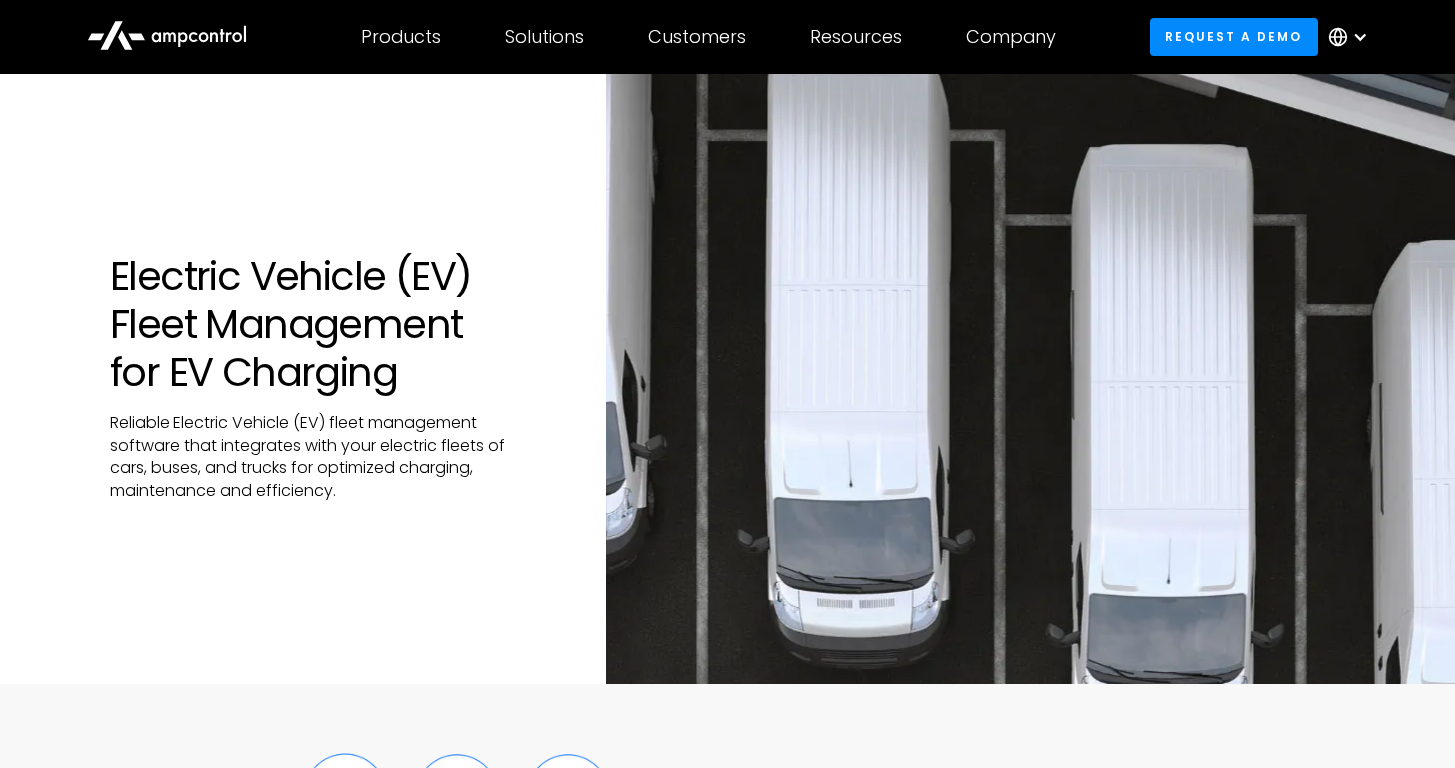 click on "Electric Vehicle (EV) Fleet Management for EV Charging Reliable   Electric Vehicle (EV) fleet management software that integrates with your electric fleets of cars, buses, and trucks for optimized charging, maintenance and efficiency." at bounding box center [727, 377] 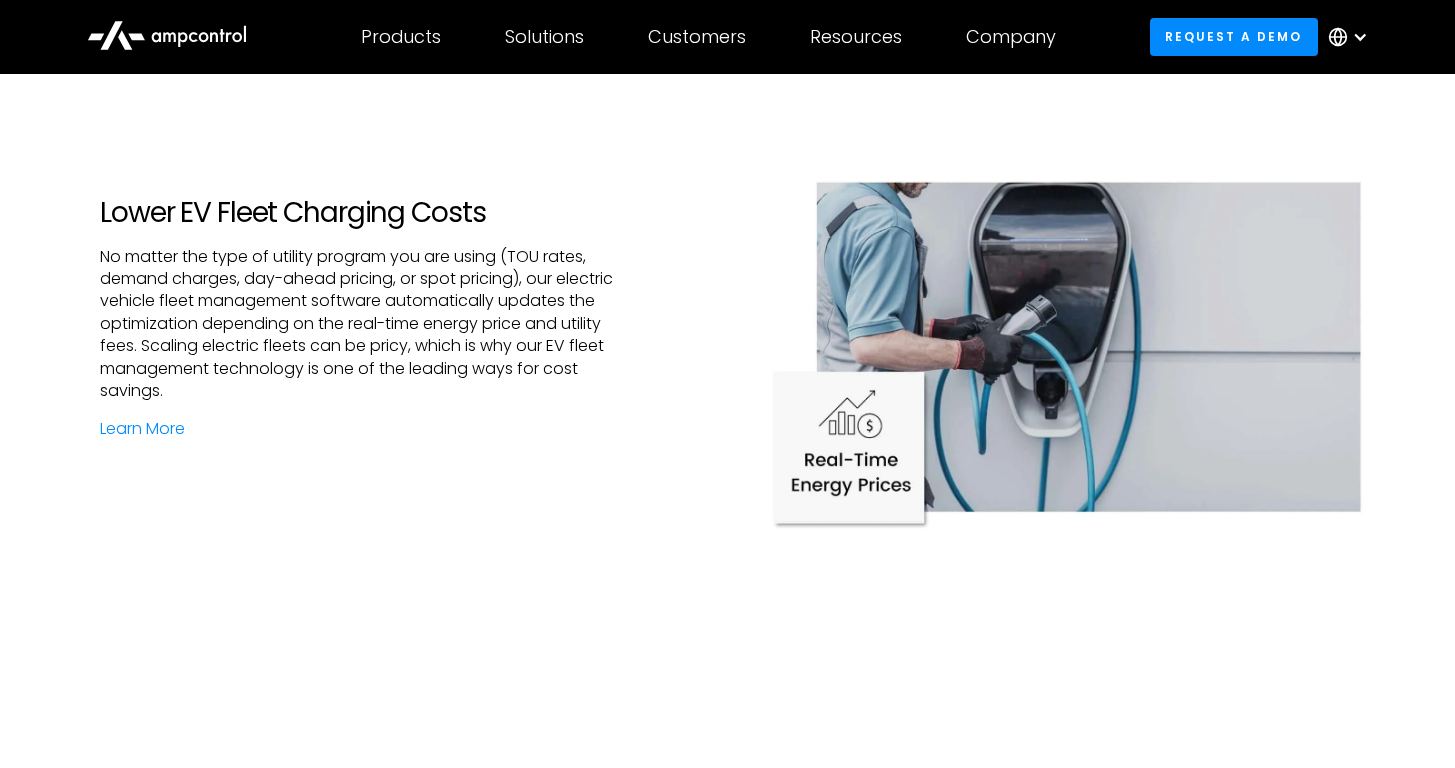 scroll, scrollTop: 2605, scrollLeft: 0, axis: vertical 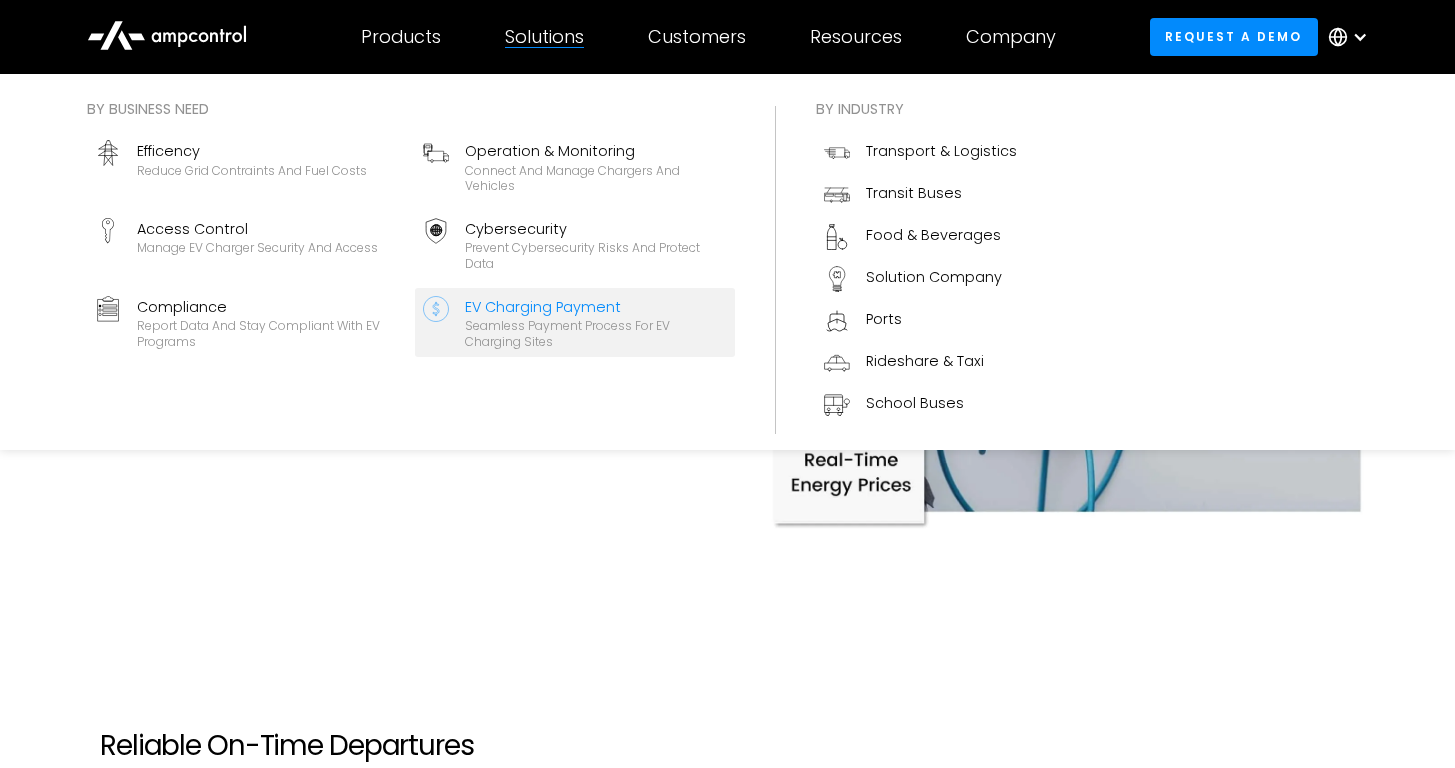 click on "Seamless Payment Process for EV Charging Sites" at bounding box center (596, 333) 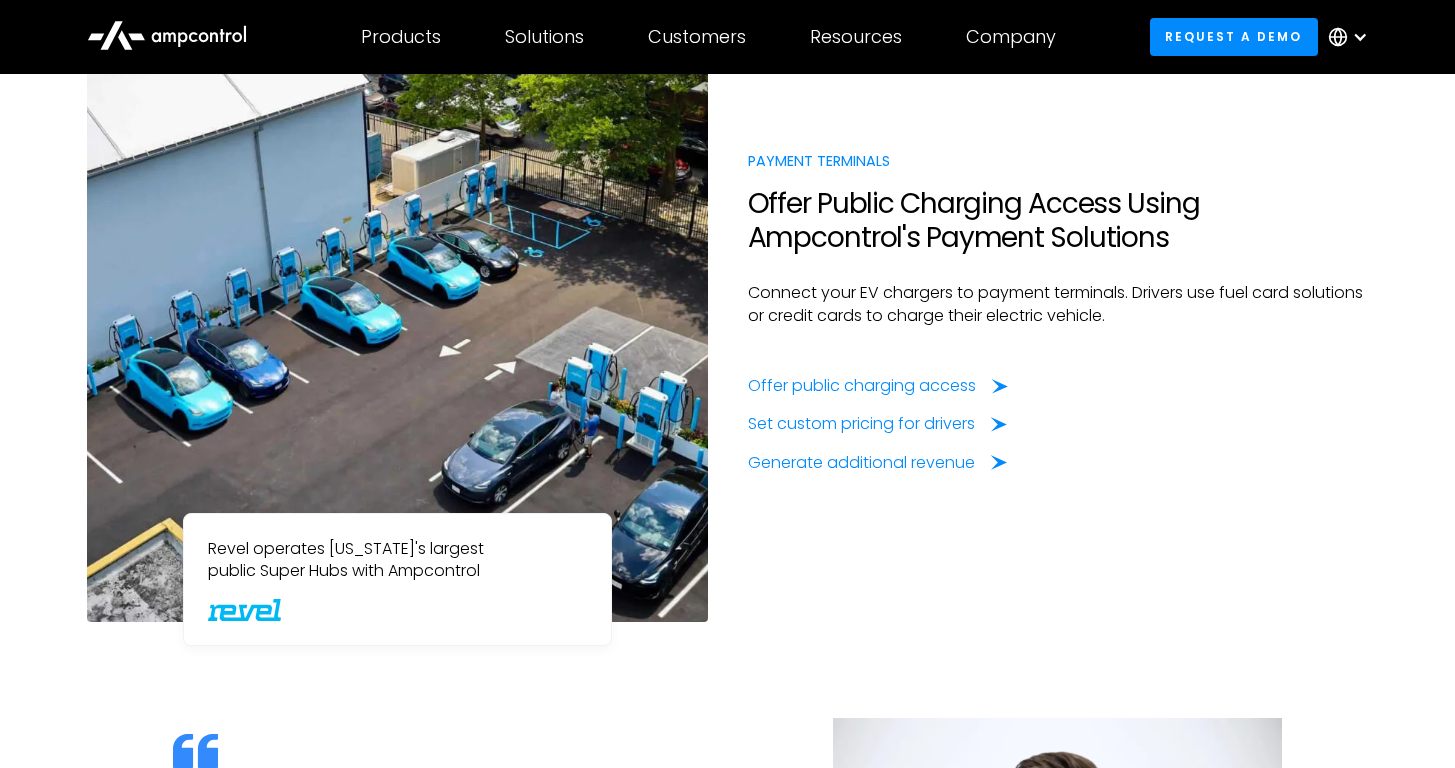 scroll, scrollTop: 1621, scrollLeft: 0, axis: vertical 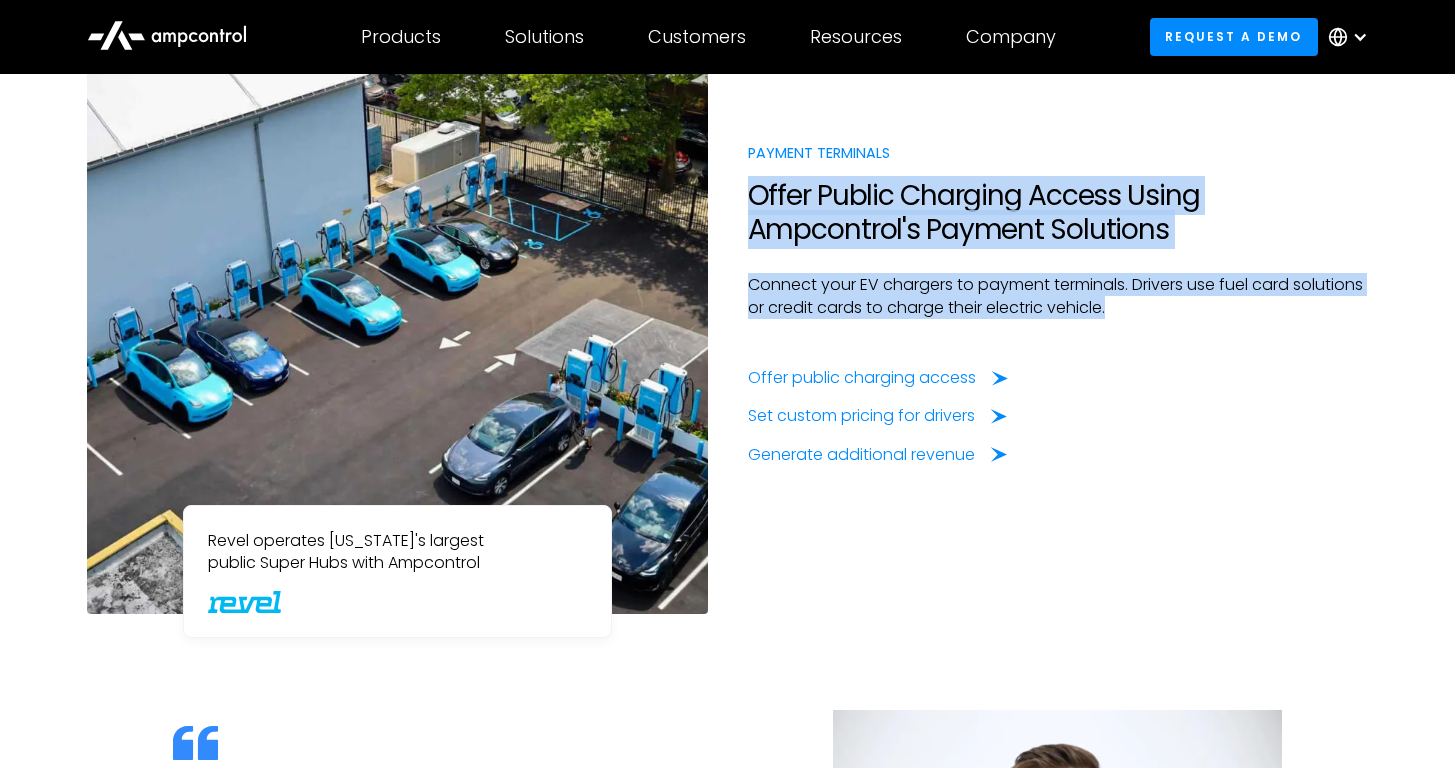 drag, startPoint x: 827, startPoint y: 195, endPoint x: 1200, endPoint y: 311, distance: 390.6213 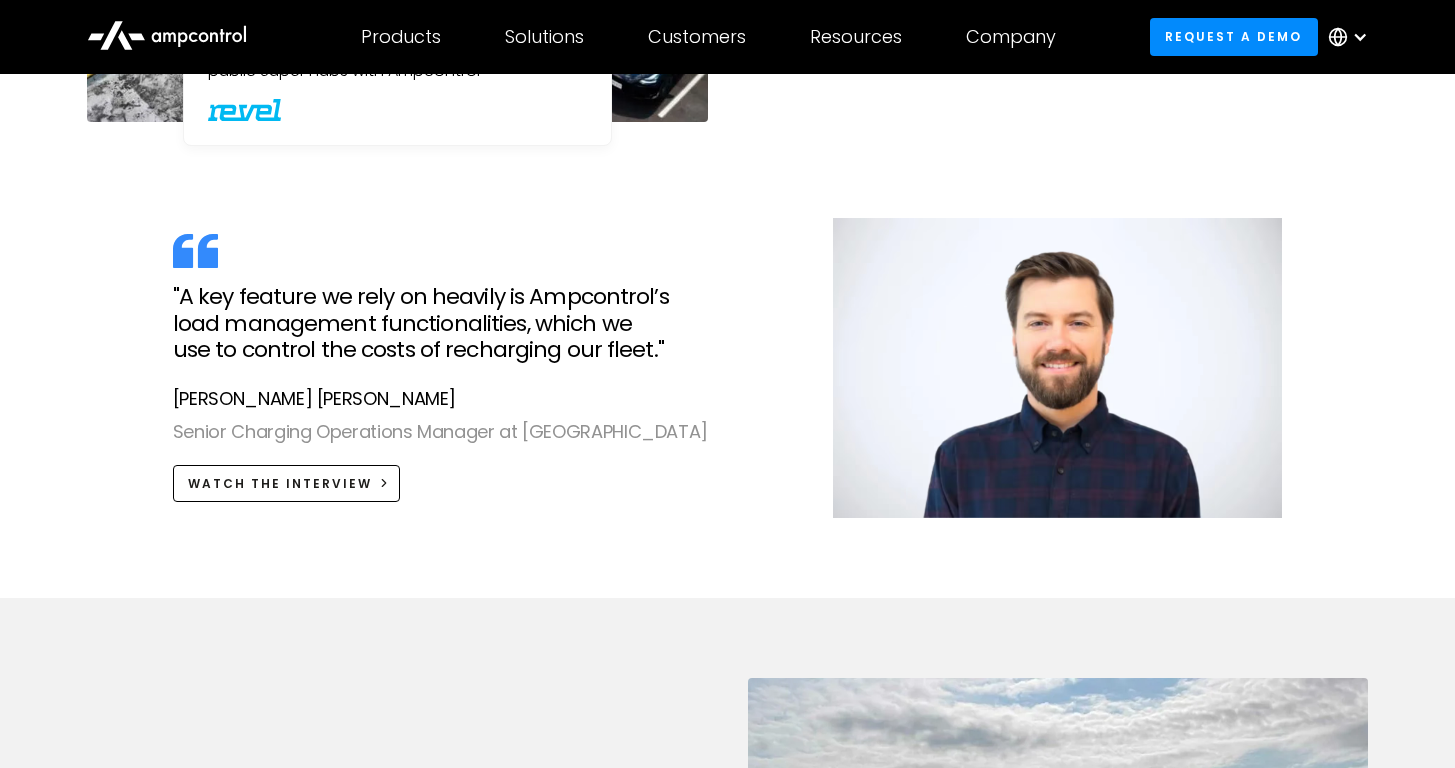 scroll, scrollTop: 2114, scrollLeft: 0, axis: vertical 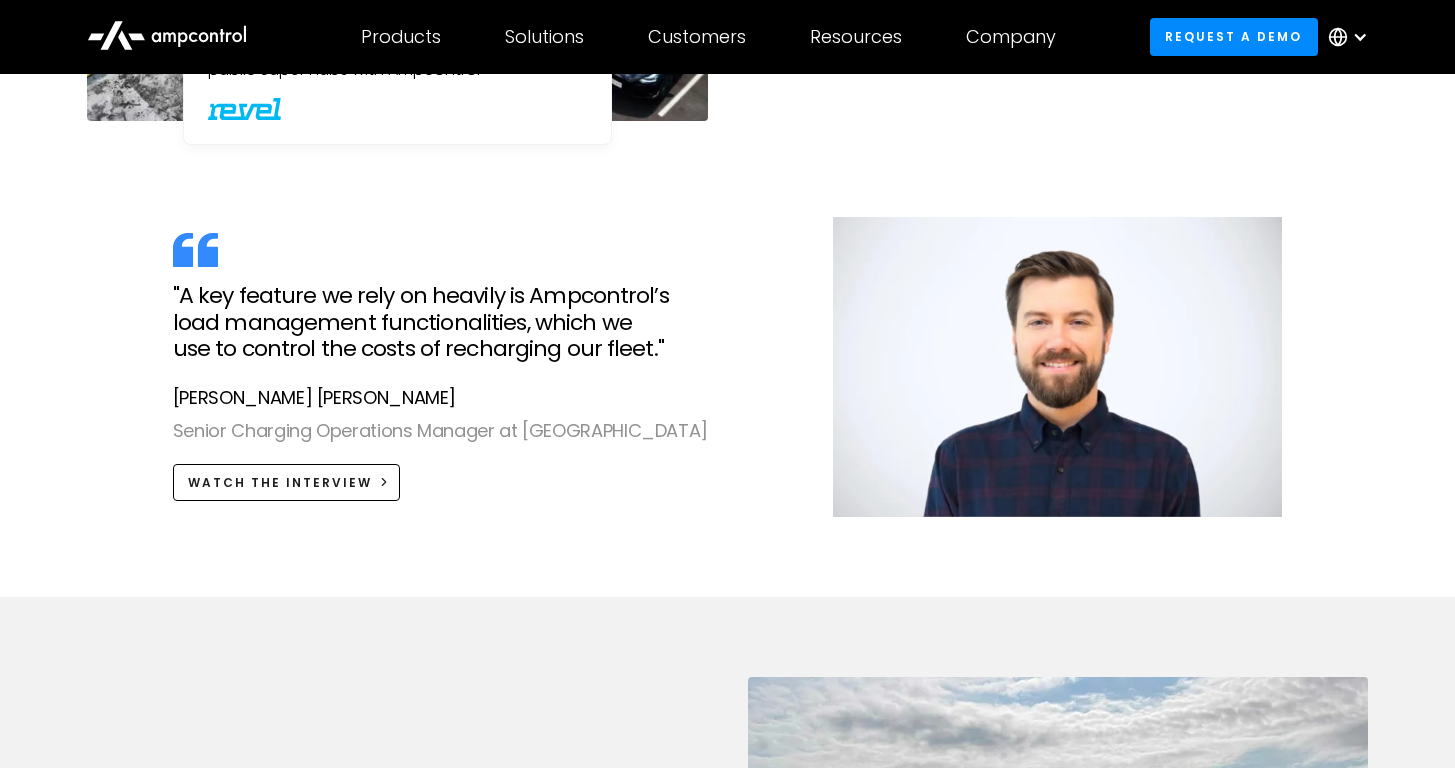 drag, startPoint x: 264, startPoint y: 301, endPoint x: 681, endPoint y: 421, distance: 433.9228 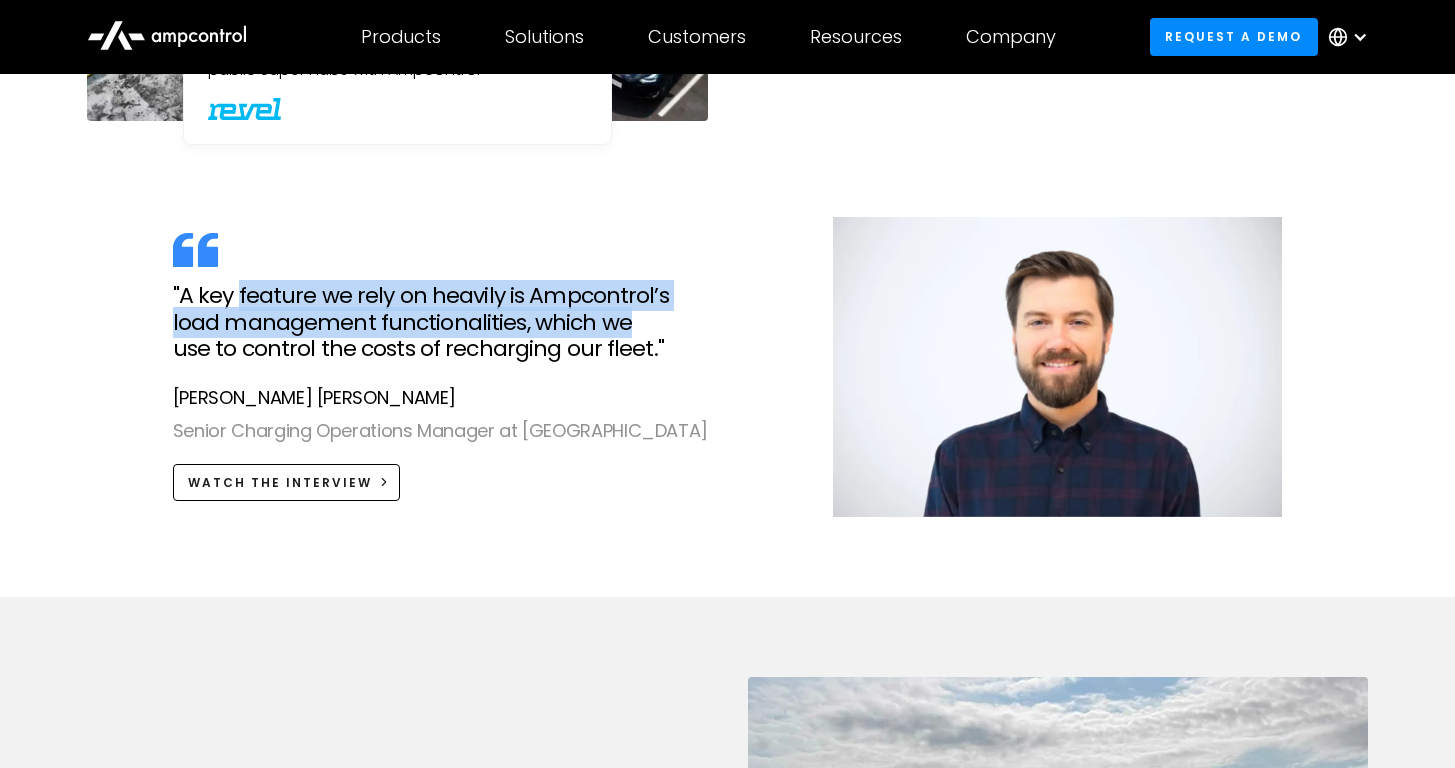 drag, startPoint x: 504, startPoint y: 324, endPoint x: 251, endPoint y: 313, distance: 253.23901 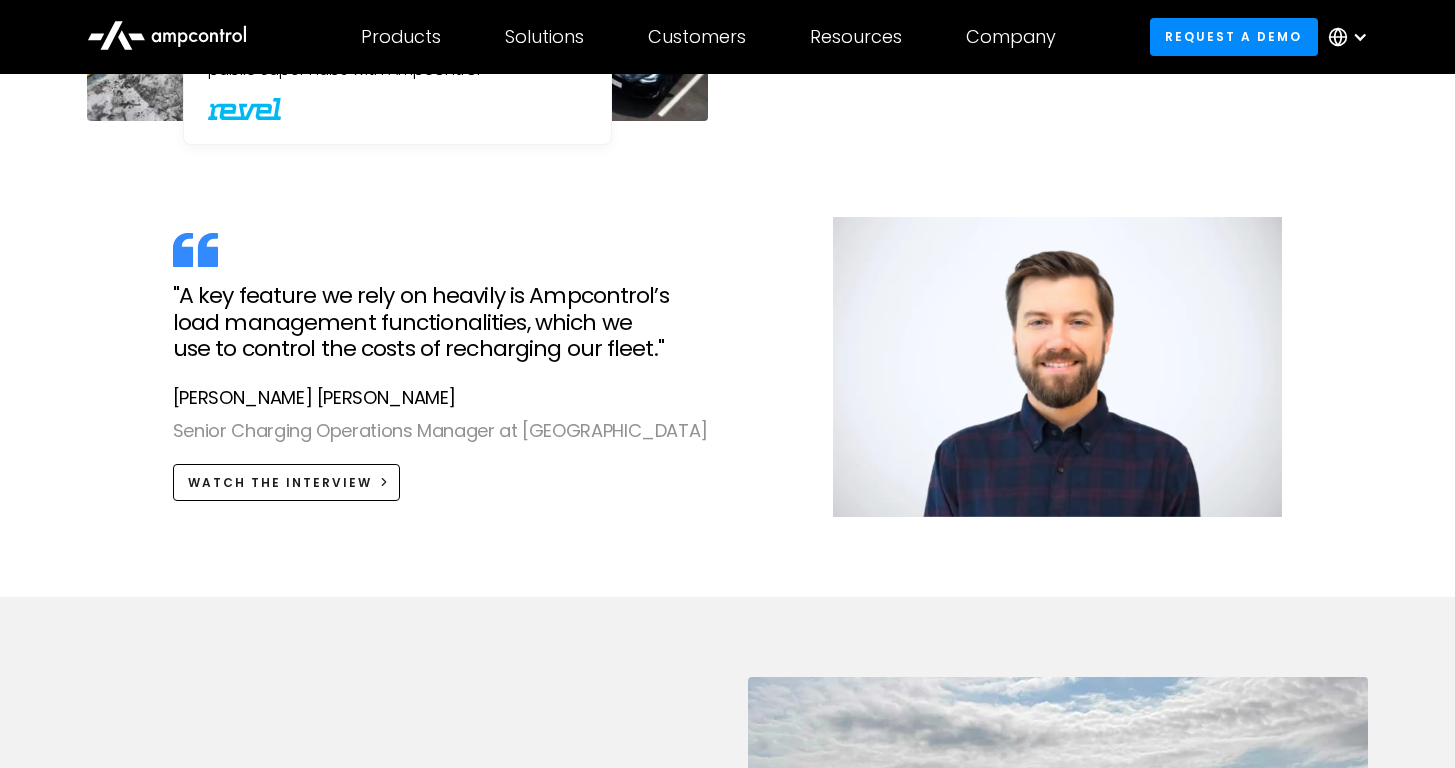 click on ""A key feature we rely on heavily is Ampcontrol’s load management functionalities, which we use to control the costs of recharging our fleet."" at bounding box center [483, 322] 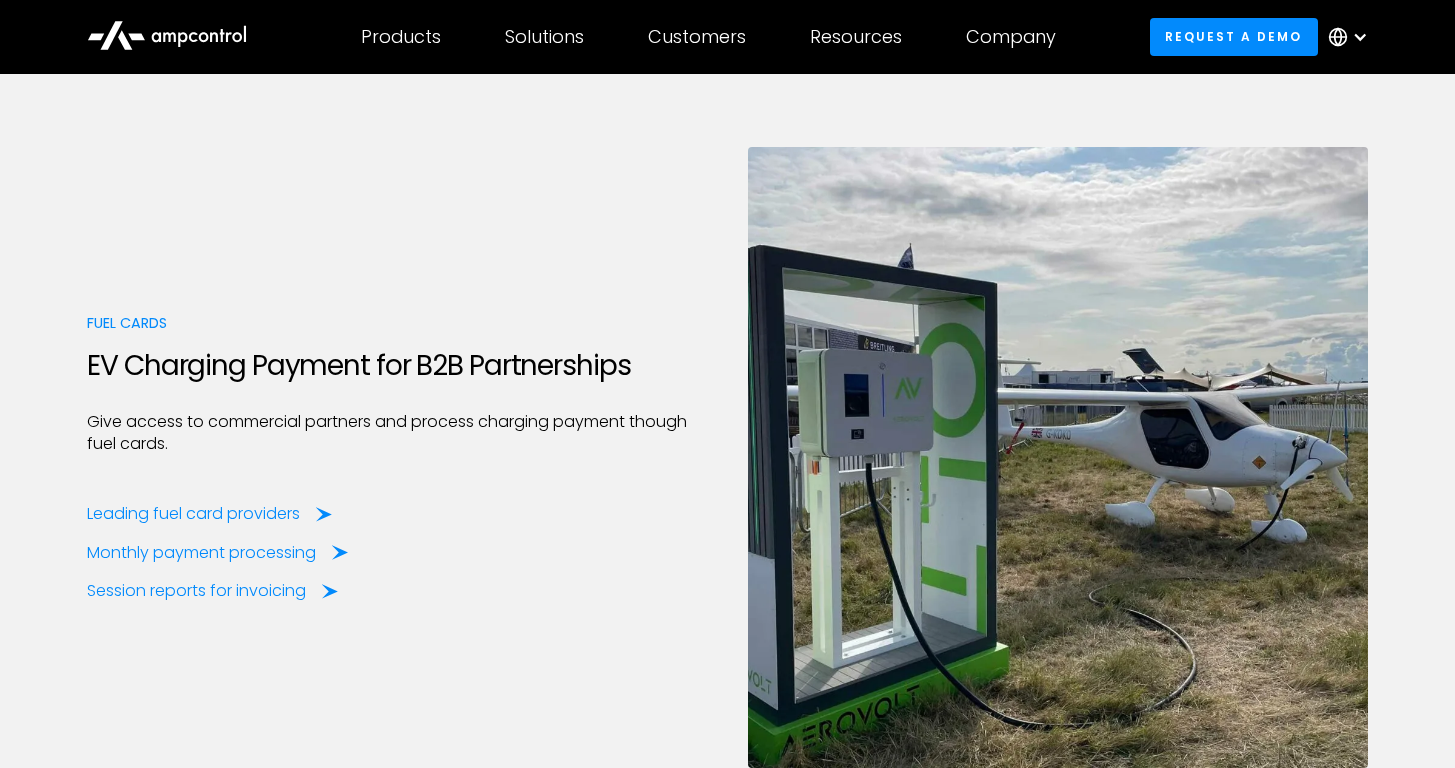 scroll, scrollTop: 2718, scrollLeft: 0, axis: vertical 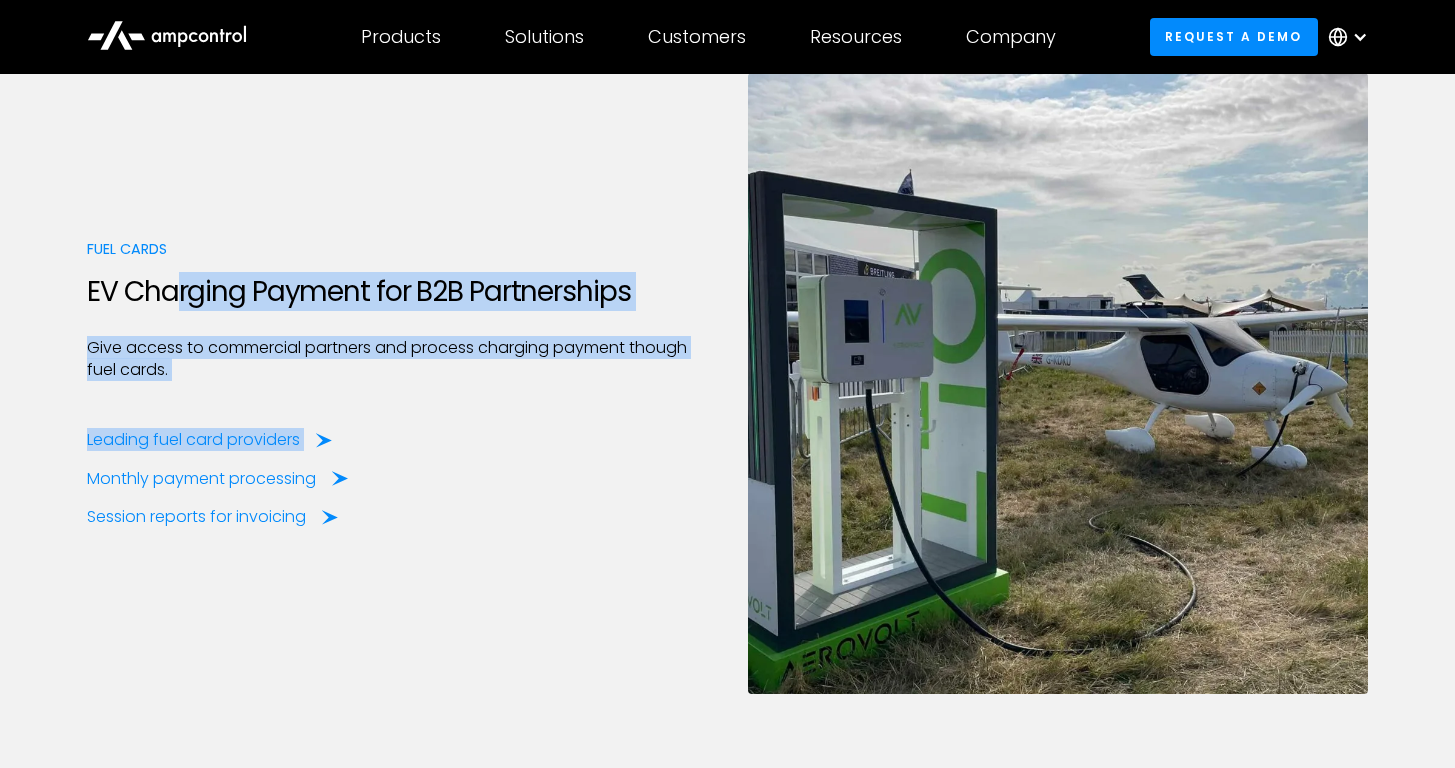 drag, startPoint x: 195, startPoint y: 288, endPoint x: 643, endPoint y: 444, distance: 474.38382 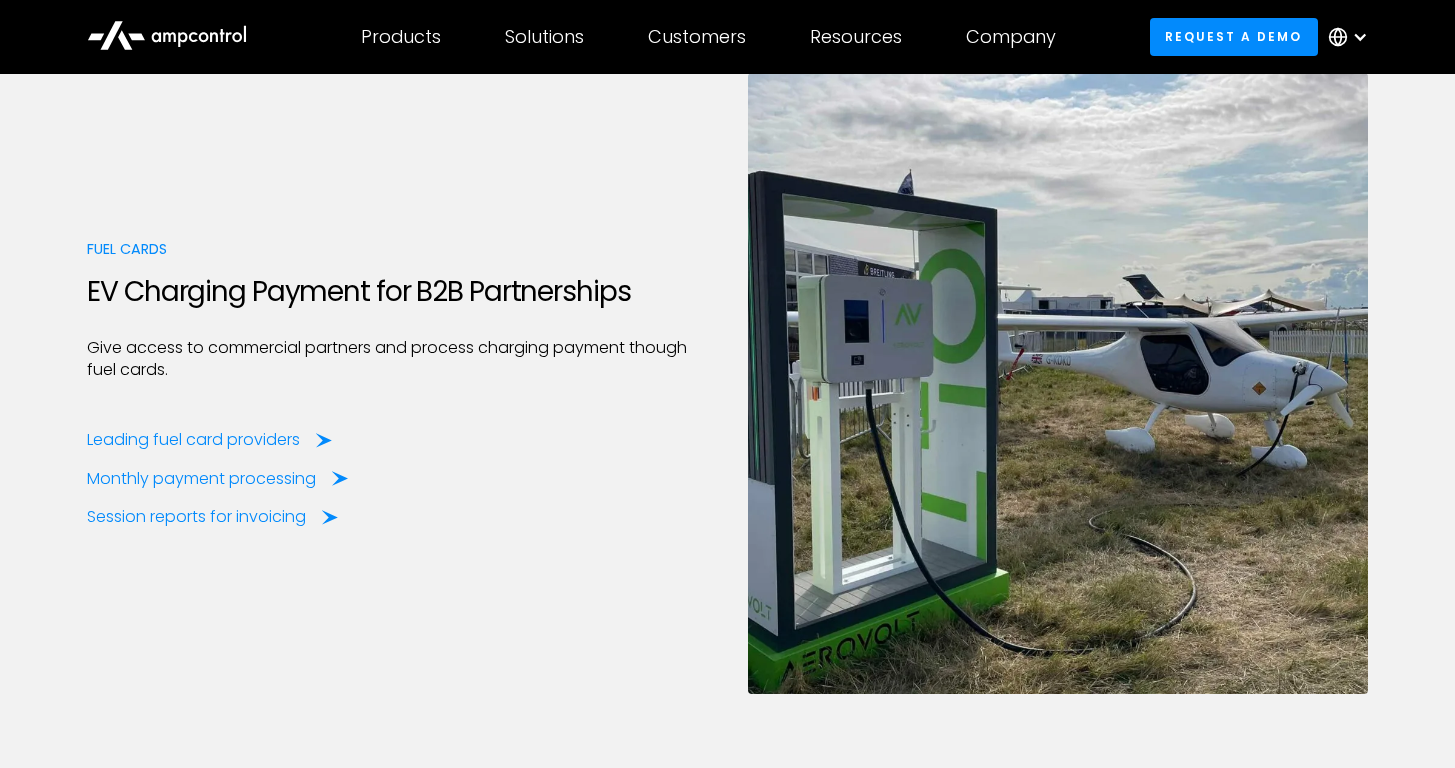 click on "Leading fuel card providers
Monthly payment processing
Session reports for invoicing" at bounding box center (397, 478) 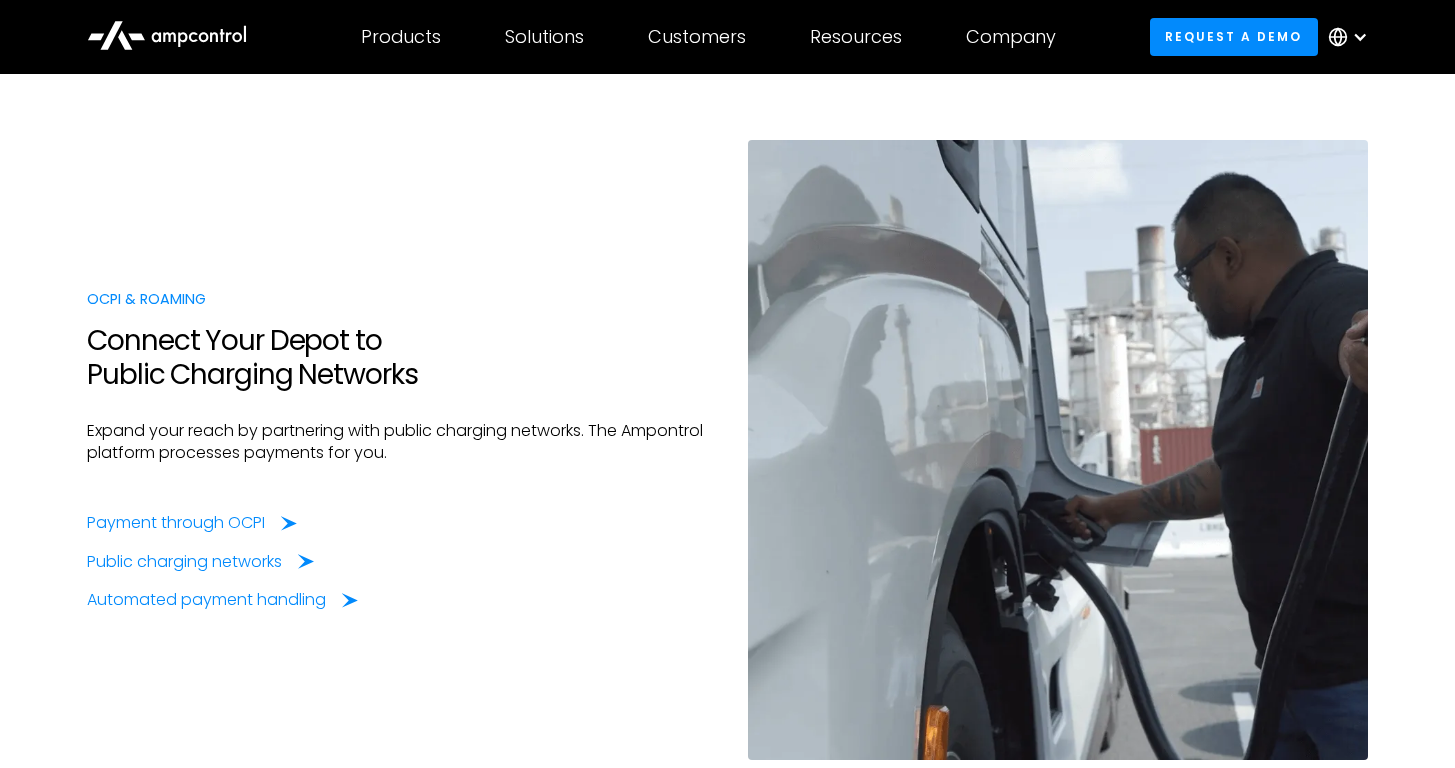 scroll, scrollTop: 3925, scrollLeft: 0, axis: vertical 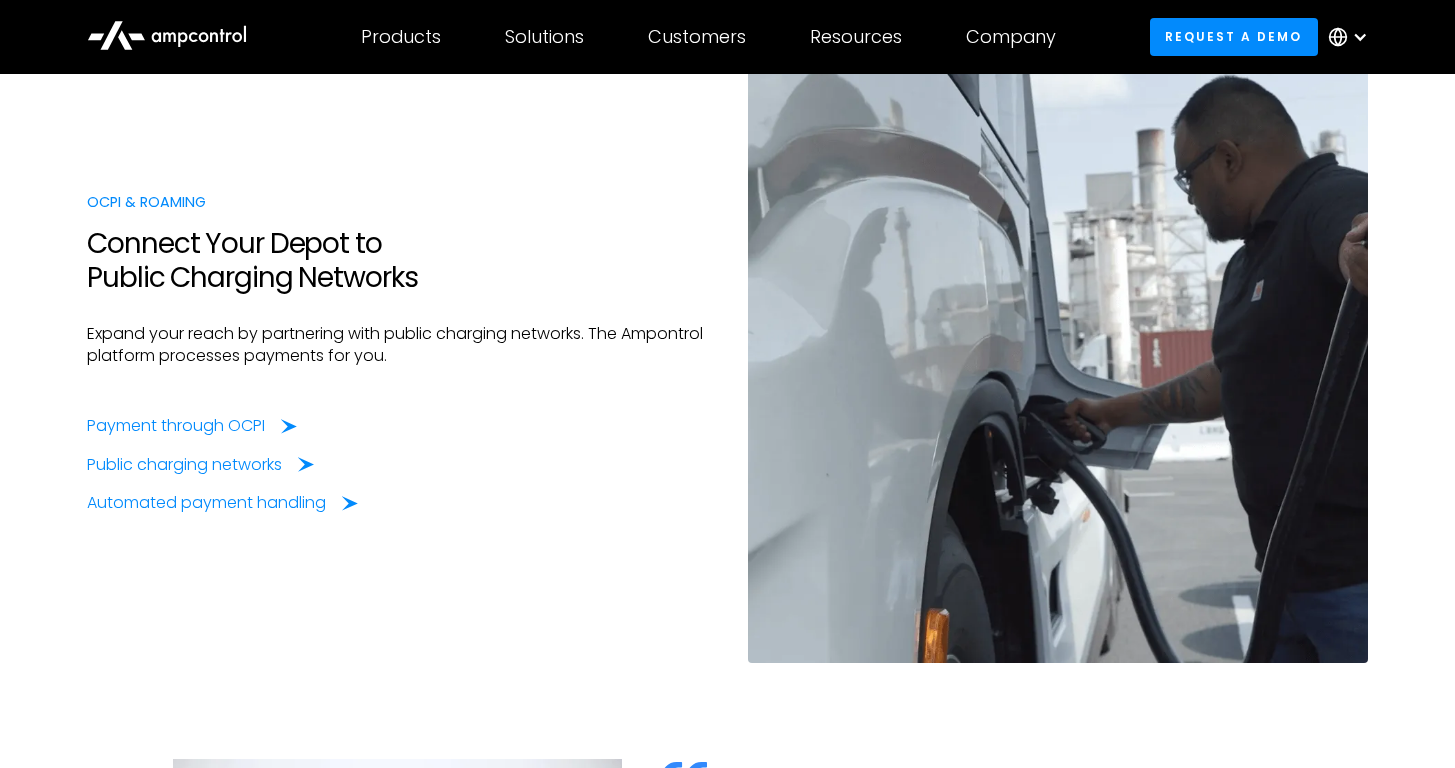 click 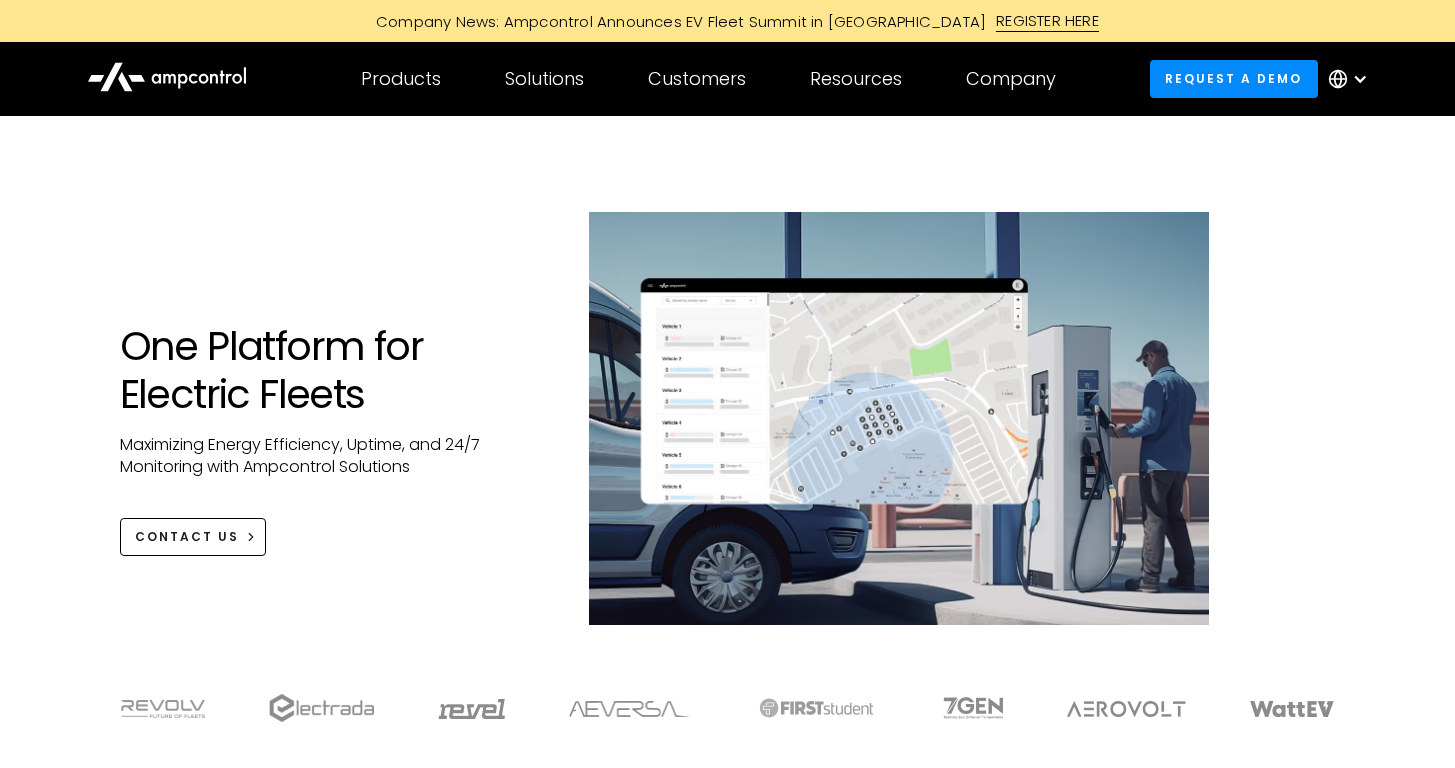 scroll, scrollTop: 0, scrollLeft: 0, axis: both 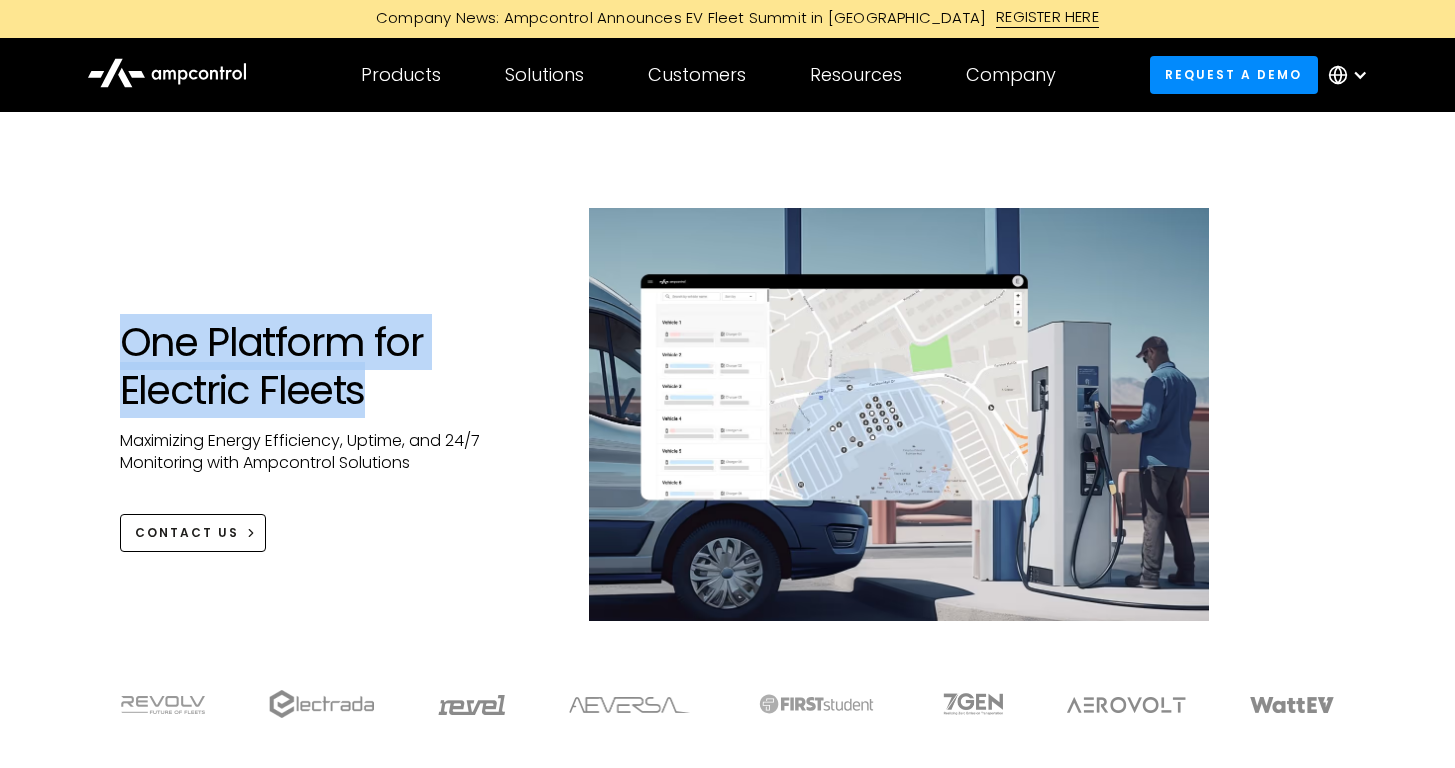 drag, startPoint x: 217, startPoint y: 337, endPoint x: 438, endPoint y: 439, distance: 243.40295 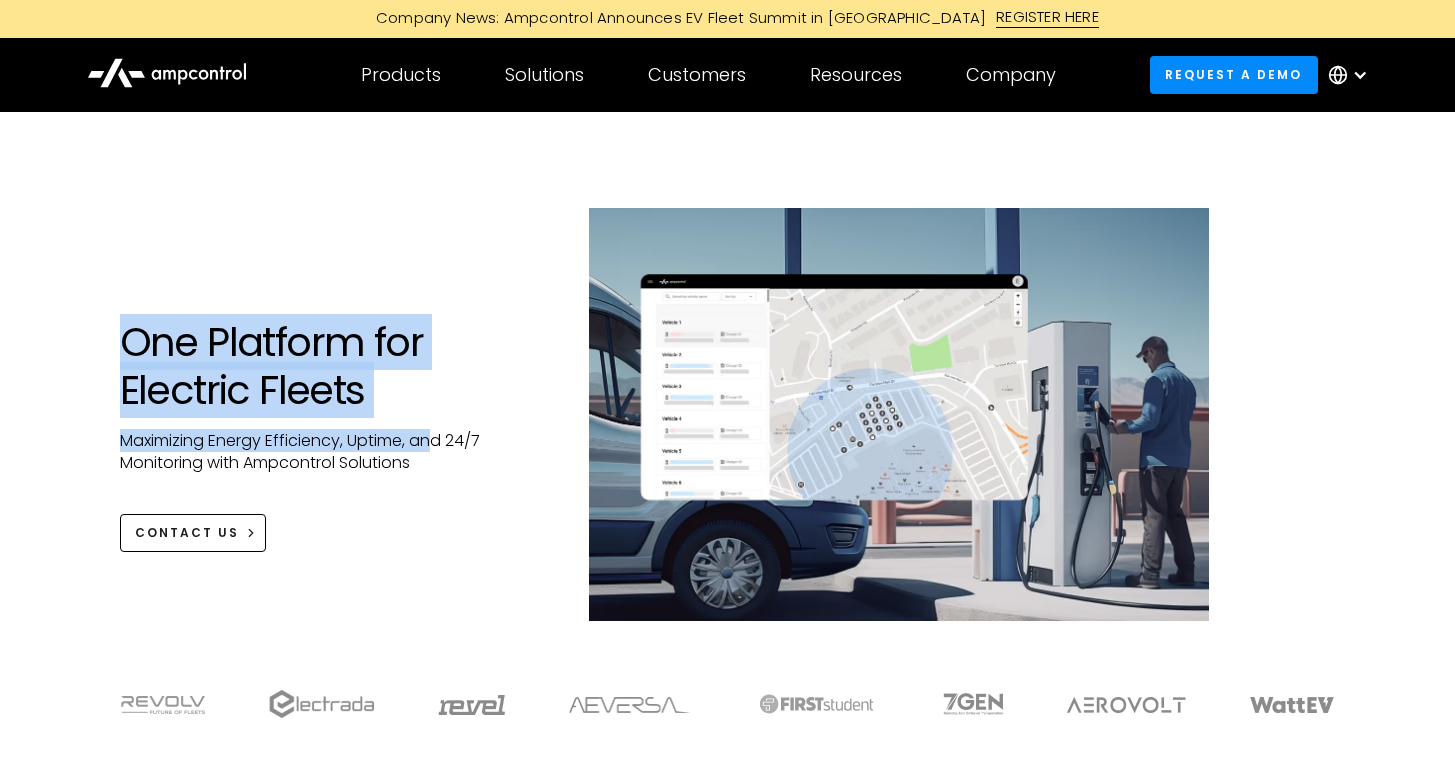 click on "Maximizing Energy Efficiency, Uptime, and 24/7 Monitoring with Ampcontrol Solutions" at bounding box center [339, 452] 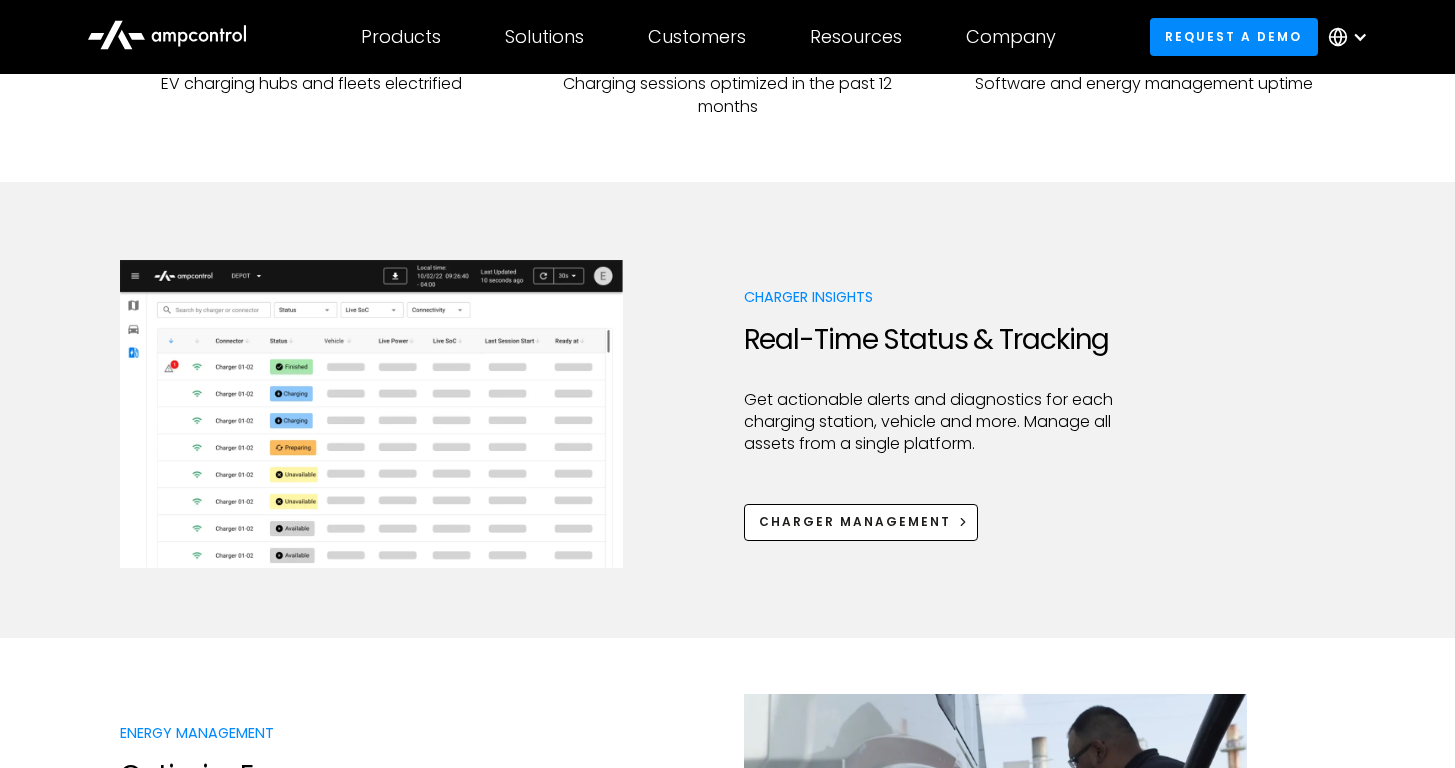 scroll, scrollTop: 949, scrollLeft: 0, axis: vertical 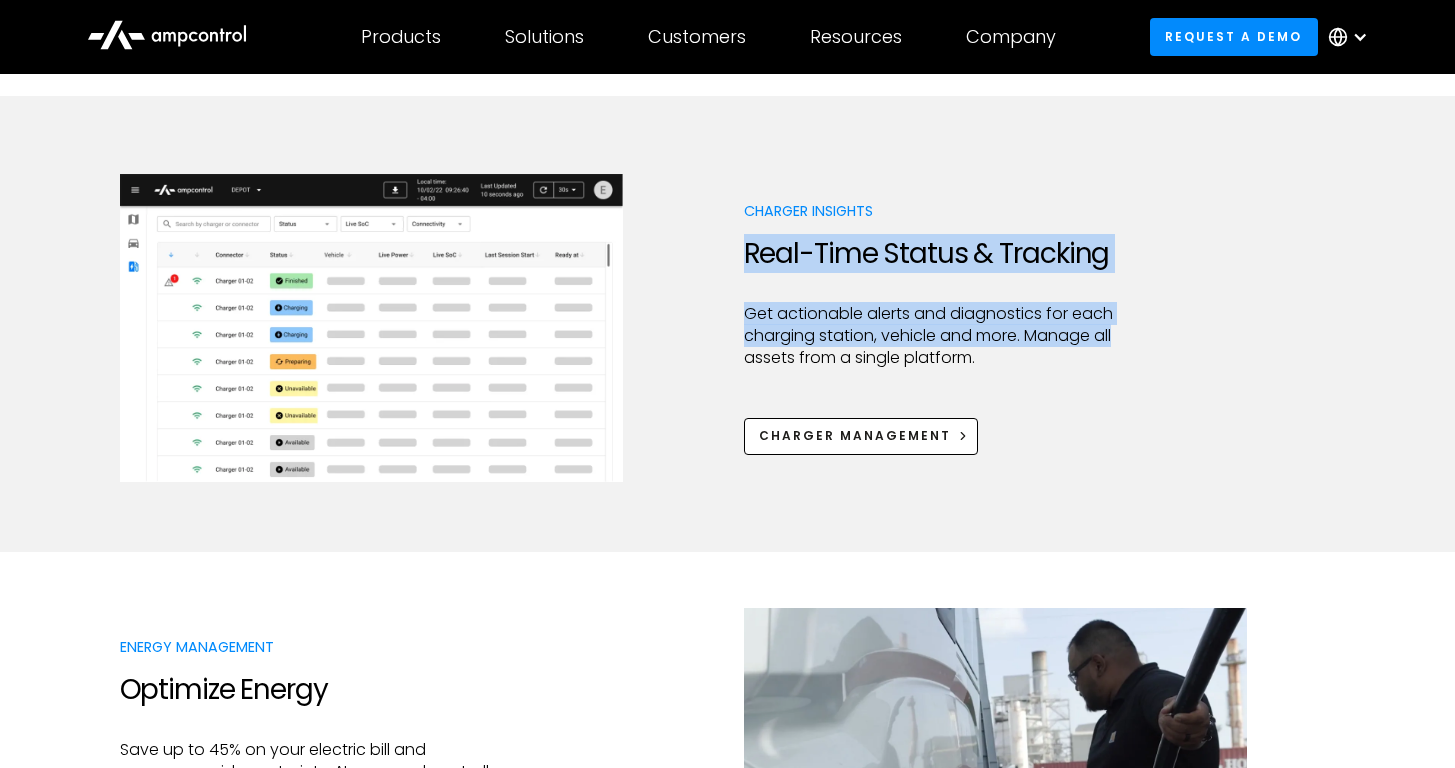drag, startPoint x: 746, startPoint y: 250, endPoint x: 1129, endPoint y: 342, distance: 393.89465 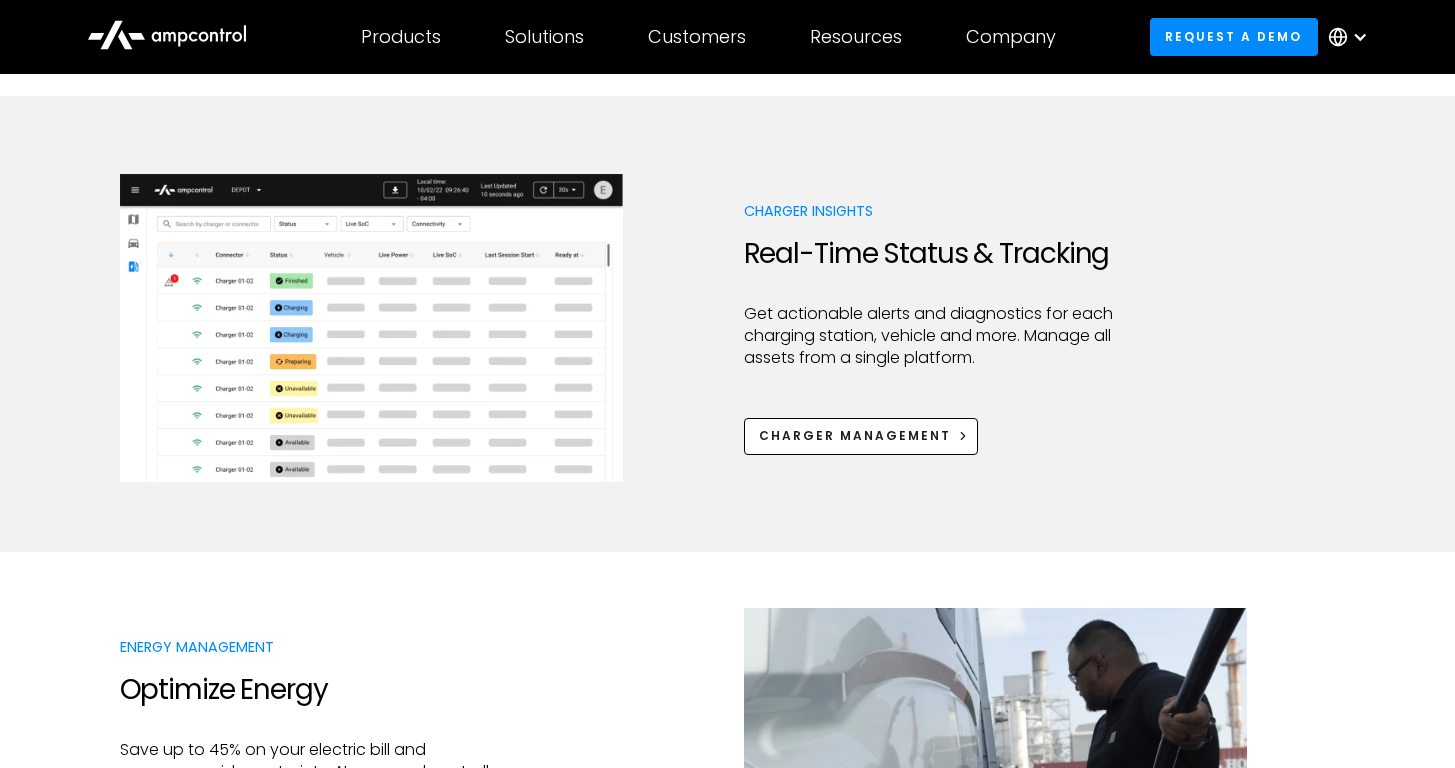 click on "Charger Insights Real-Time Status & Tracking Get actionable alerts and diagnostics for each charging station, vehicle and more. Manage all assets from a single platform. Charger Management" at bounding box center [728, 327] 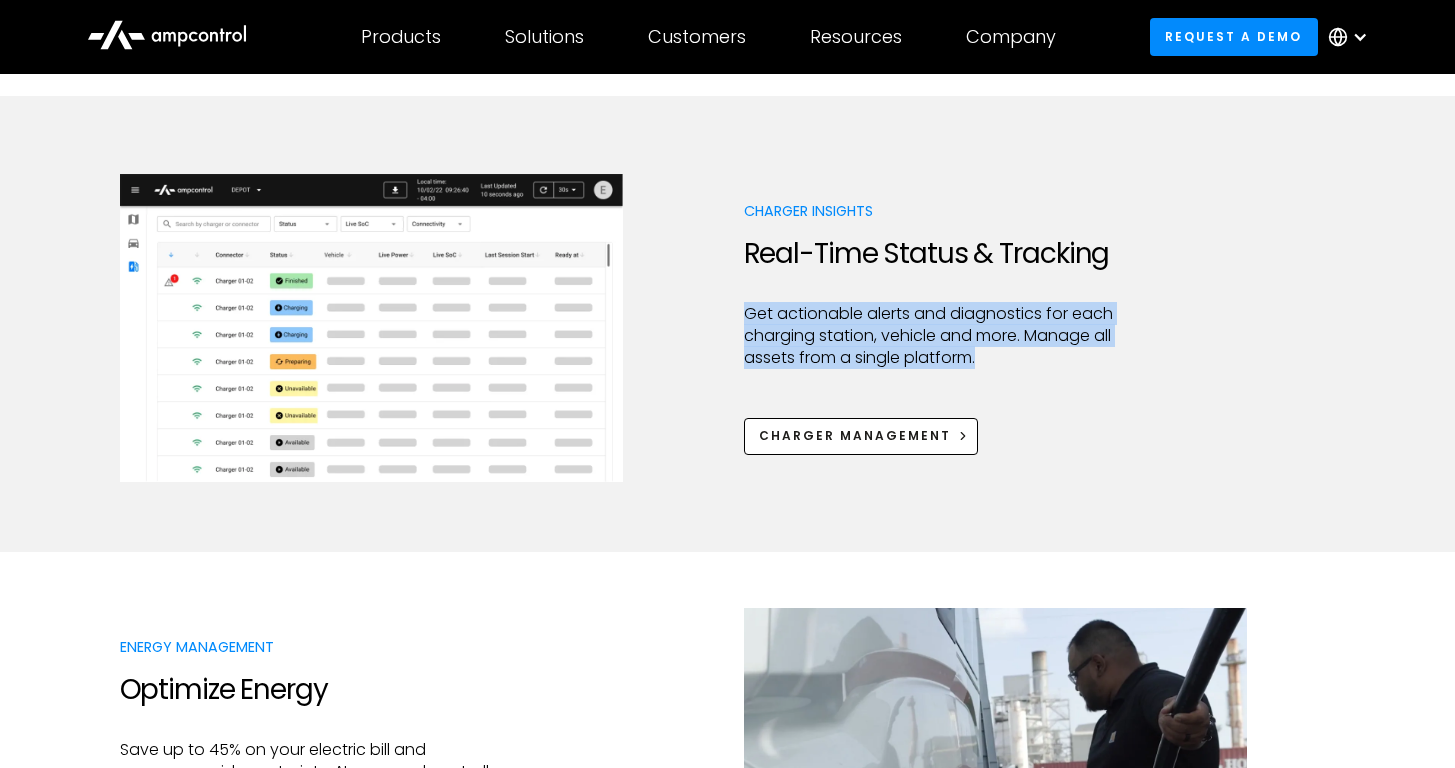 drag, startPoint x: 1005, startPoint y: 370, endPoint x: 724, endPoint y: 318, distance: 285.77087 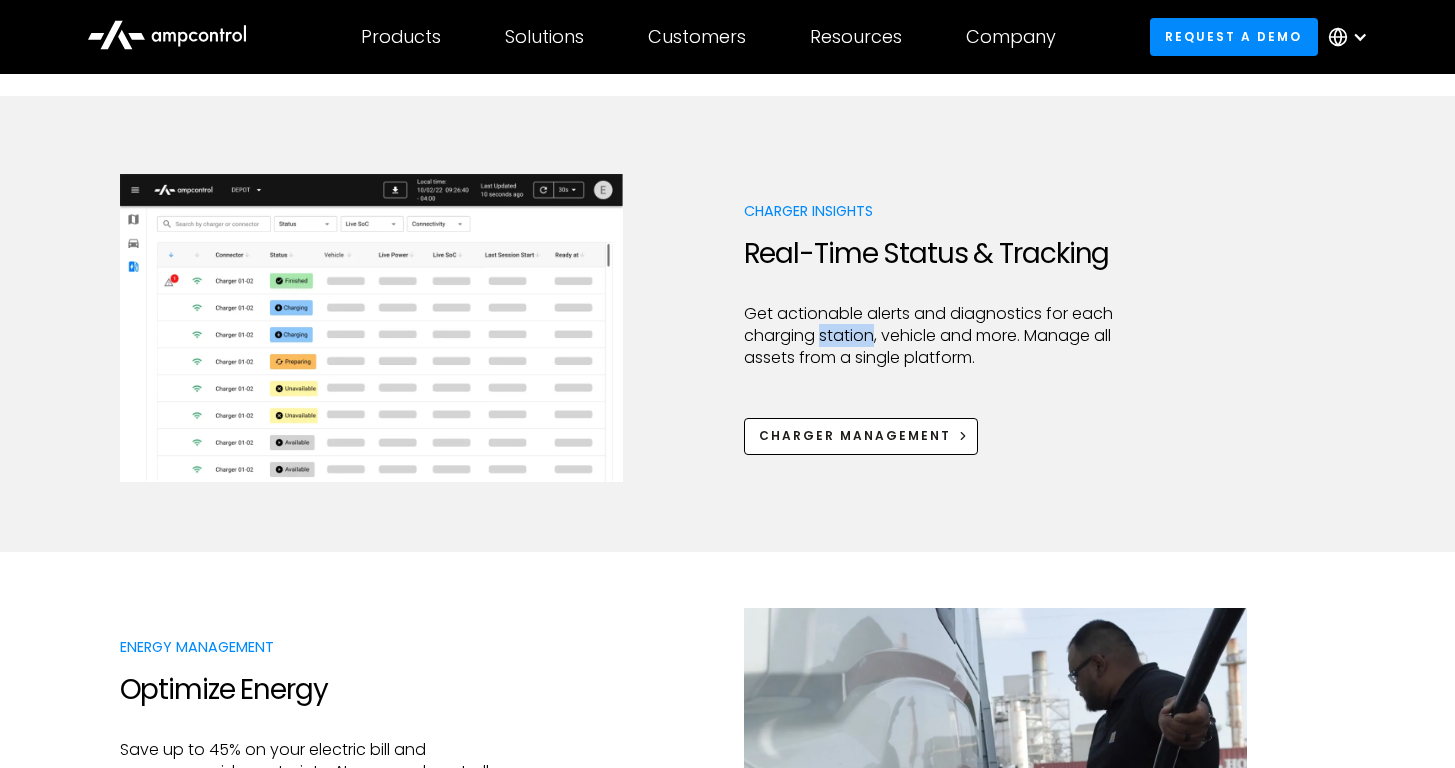 click on "Get actionable alerts and diagnostics for each charging station, vehicle and more. Manage all assets from a single platform." at bounding box center [936, 336] 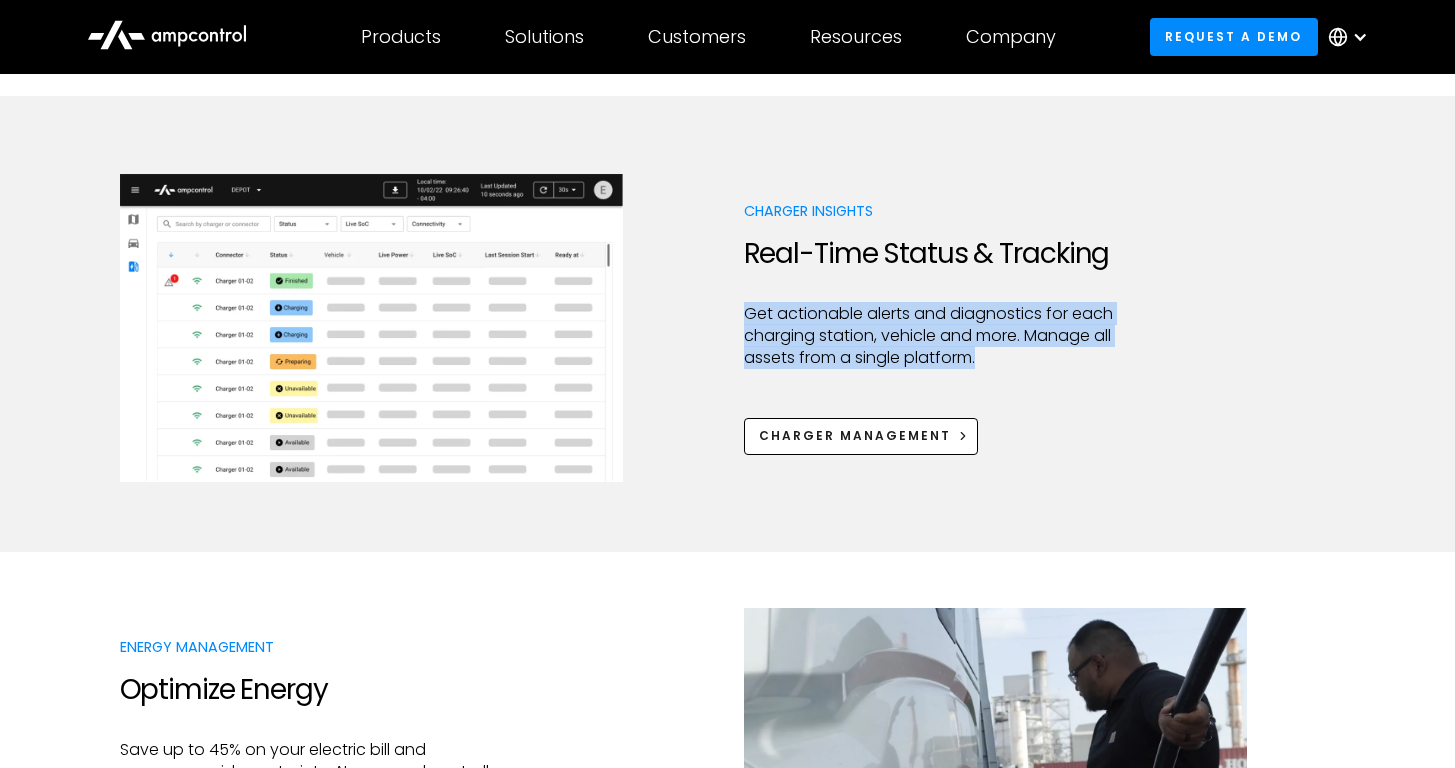 click on "Get actionable alerts and diagnostics for each charging station, vehicle and more. Manage all assets from a single platform." at bounding box center [936, 336] 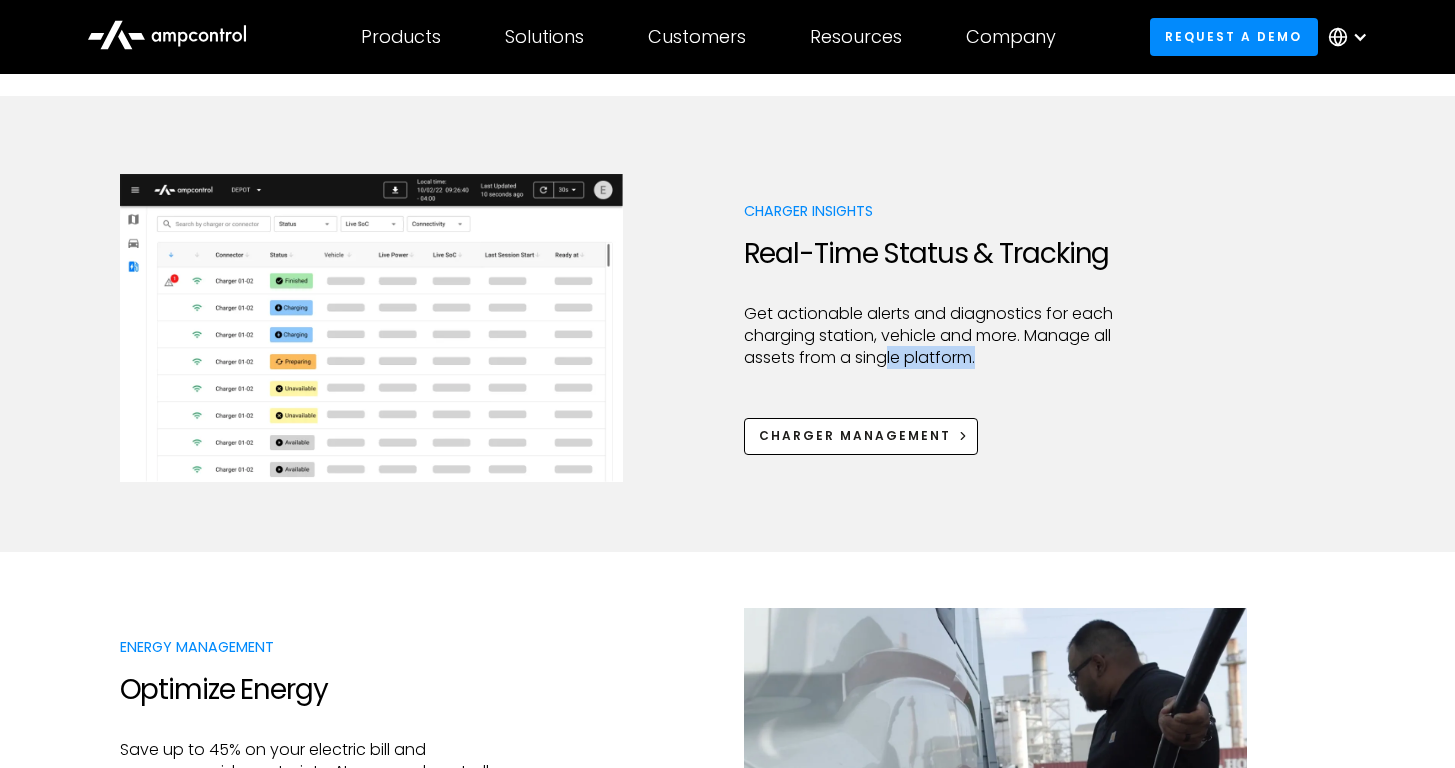click on "Get actionable alerts and diagnostics for each charging station, vehicle and more. Manage all assets from a single platform." at bounding box center [936, 336] 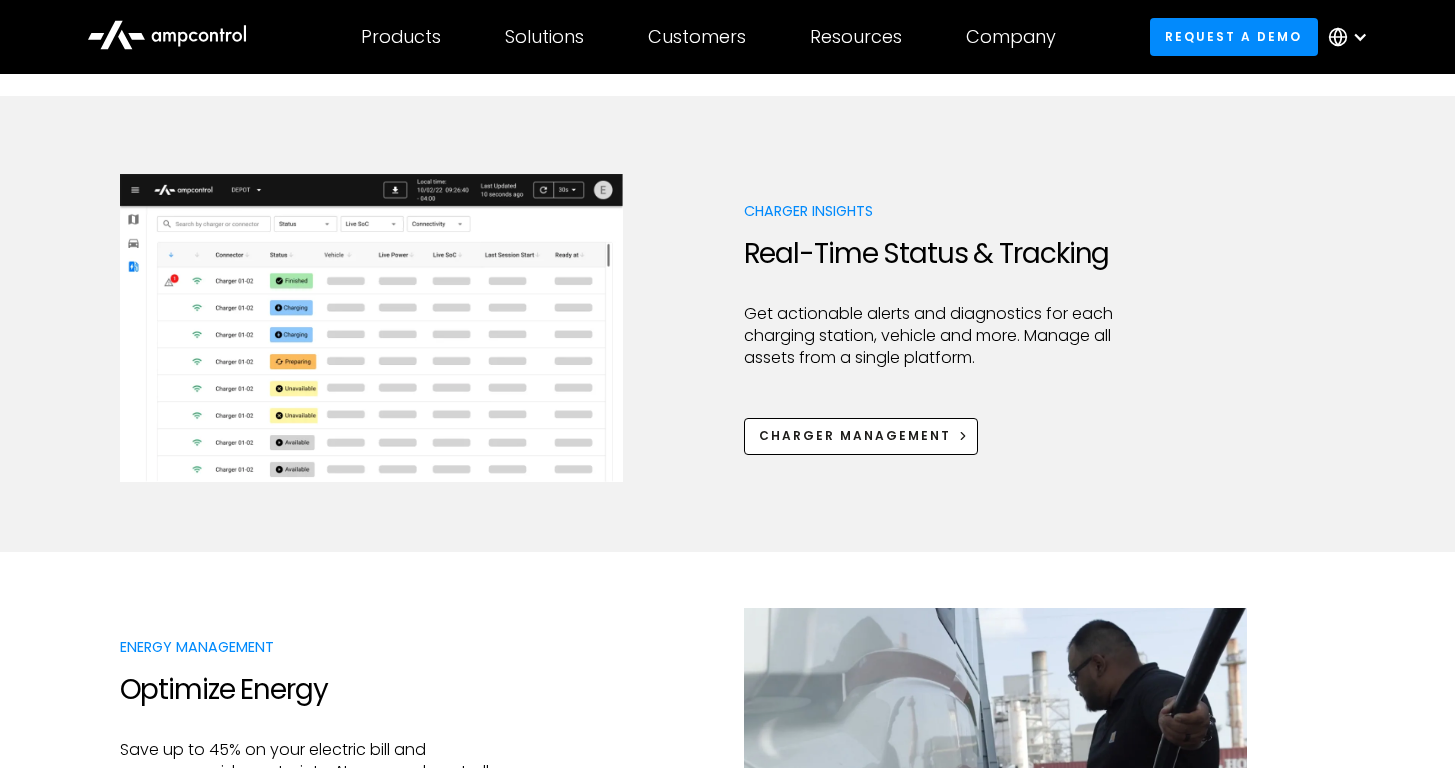 click on "Get actionable alerts and diagnostics for each charging station, vehicle and more. Manage all assets from a single platform." at bounding box center [936, 336] 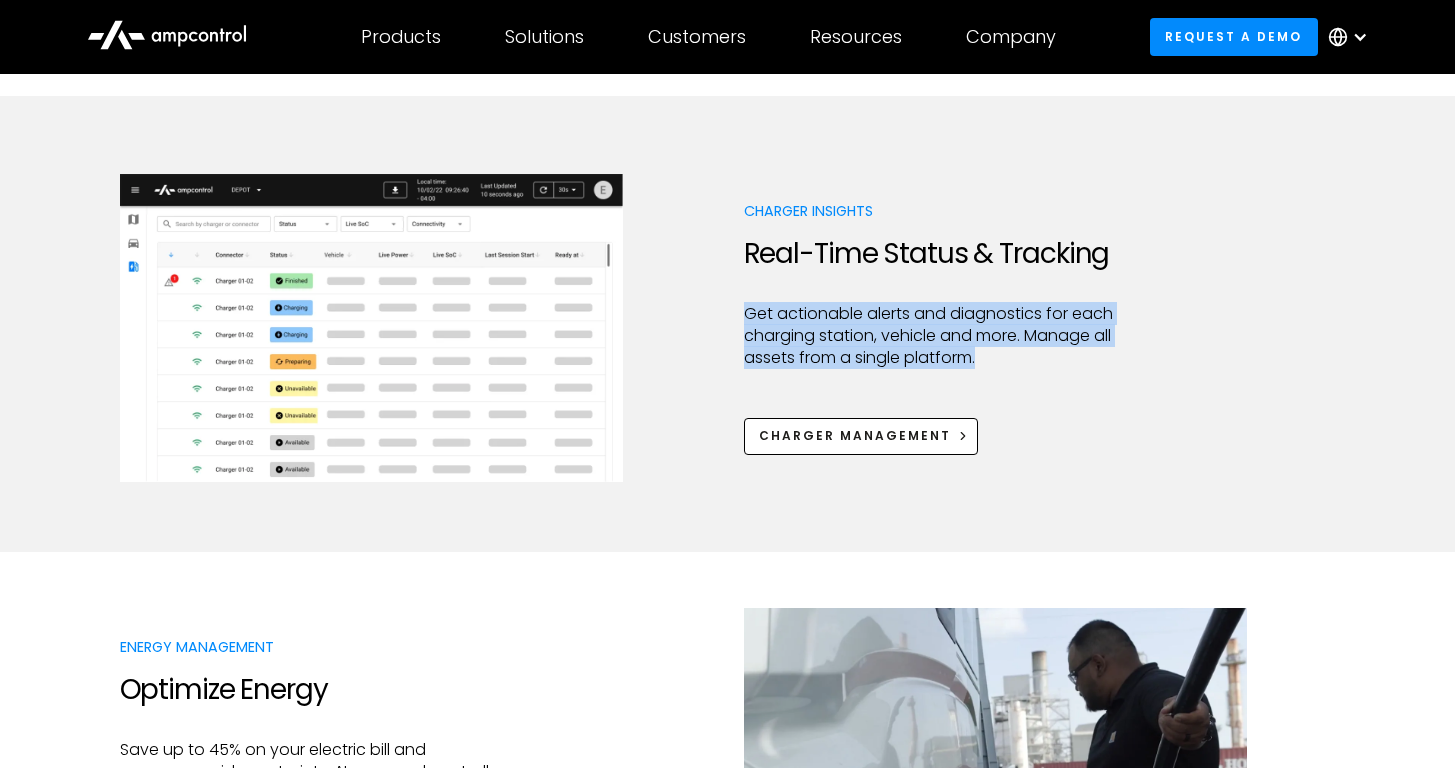 drag, startPoint x: 1003, startPoint y: 353, endPoint x: 752, endPoint y: 300, distance: 256.5346 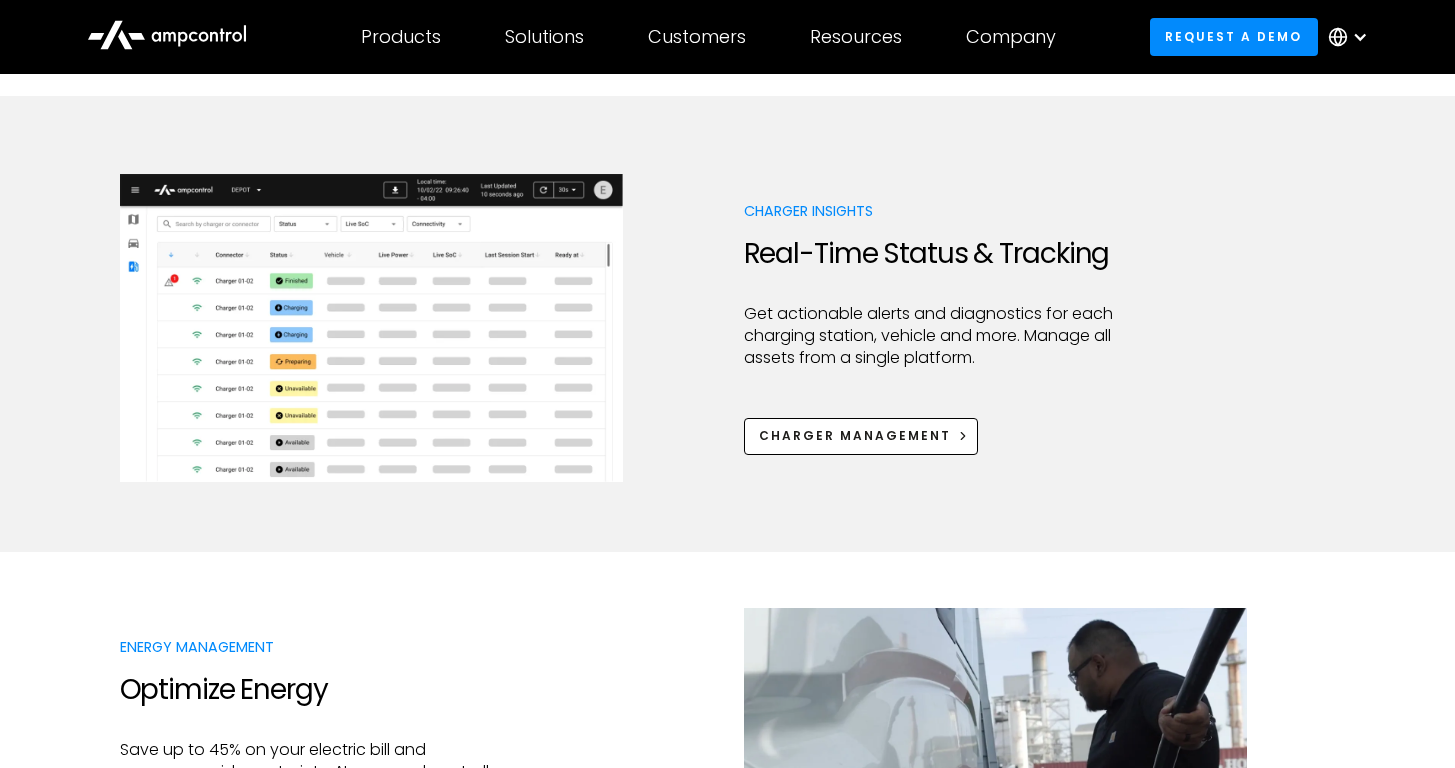 click on "Get actionable alerts and diagnostics for each charging station, vehicle and more. Manage all assets from a single platform." at bounding box center (936, 336) 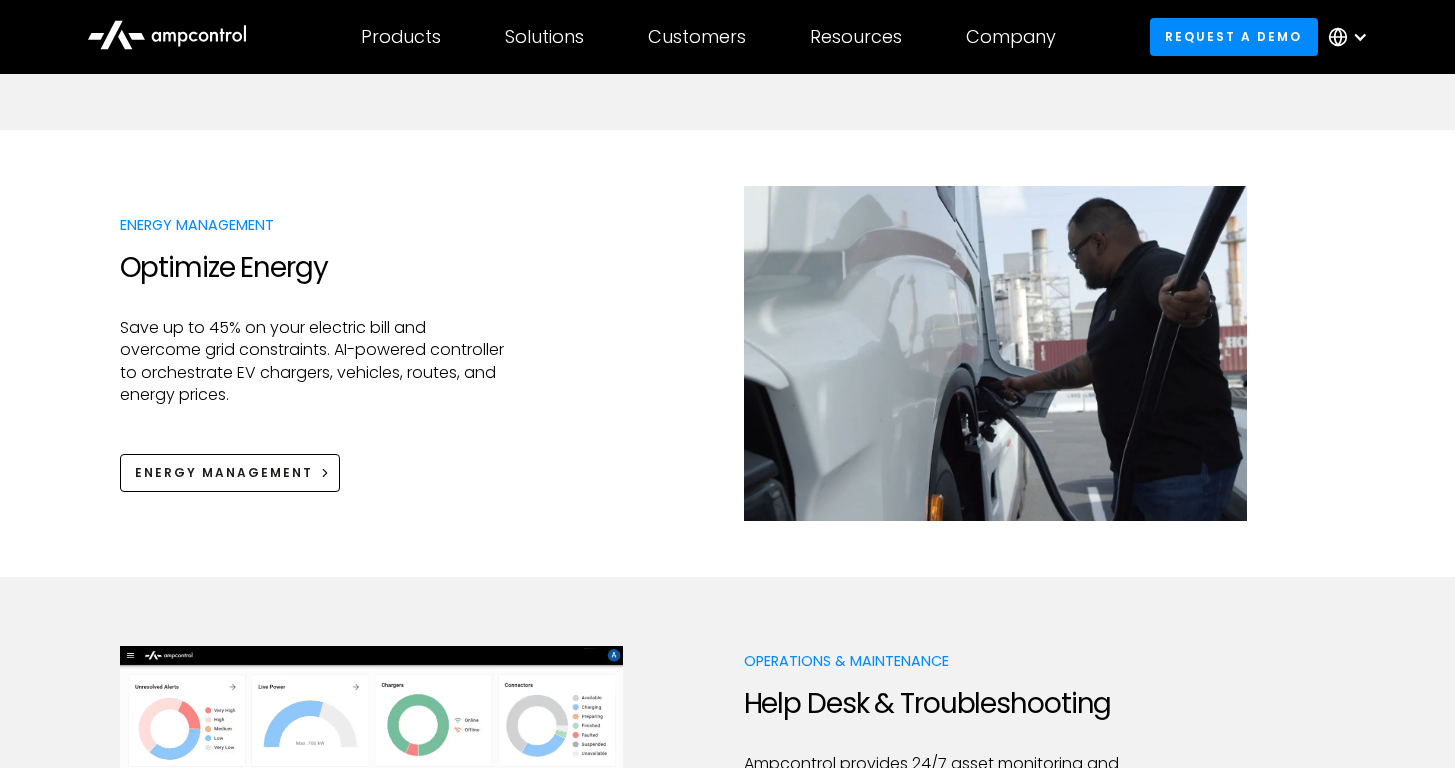 scroll, scrollTop: 1381, scrollLeft: 0, axis: vertical 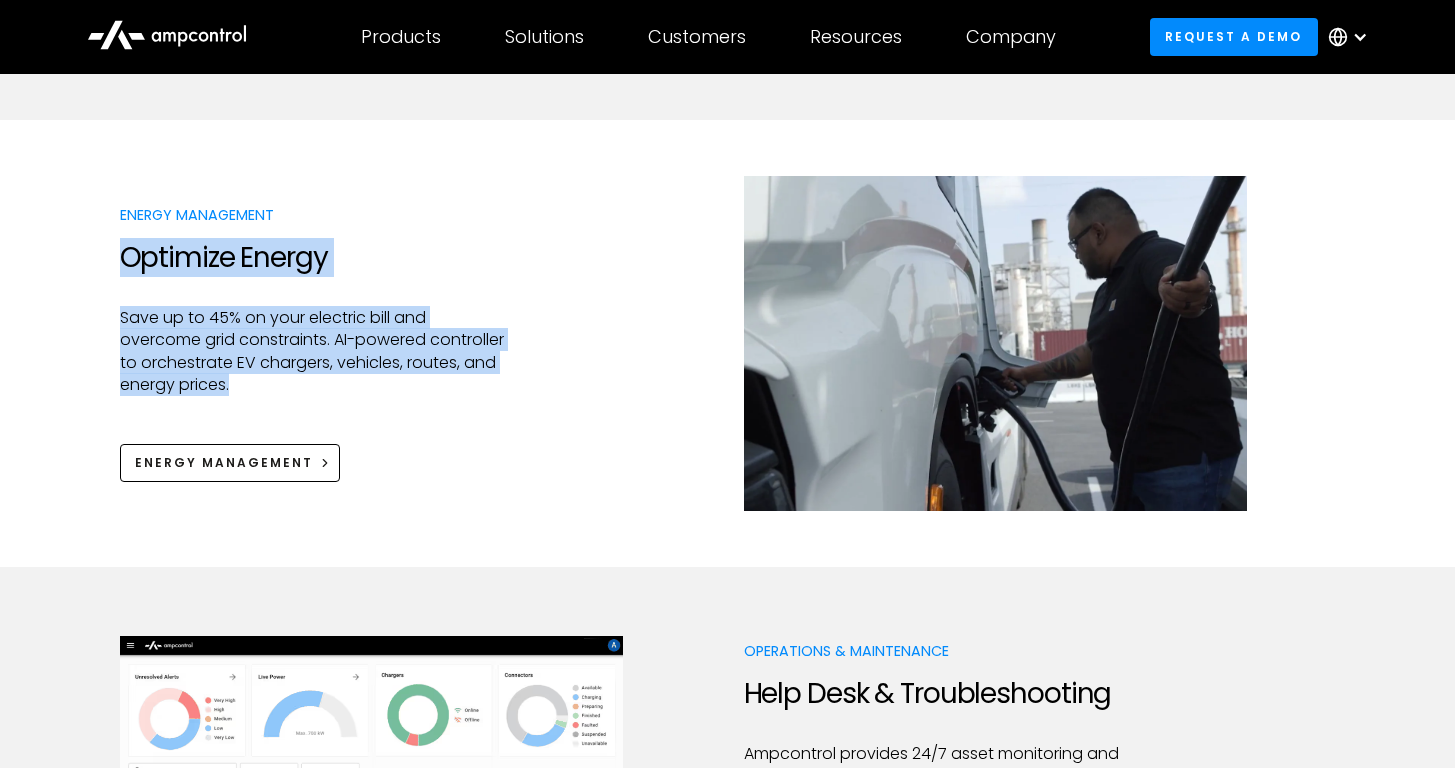 drag, startPoint x: 124, startPoint y: 248, endPoint x: 436, endPoint y: 381, distance: 339.16516 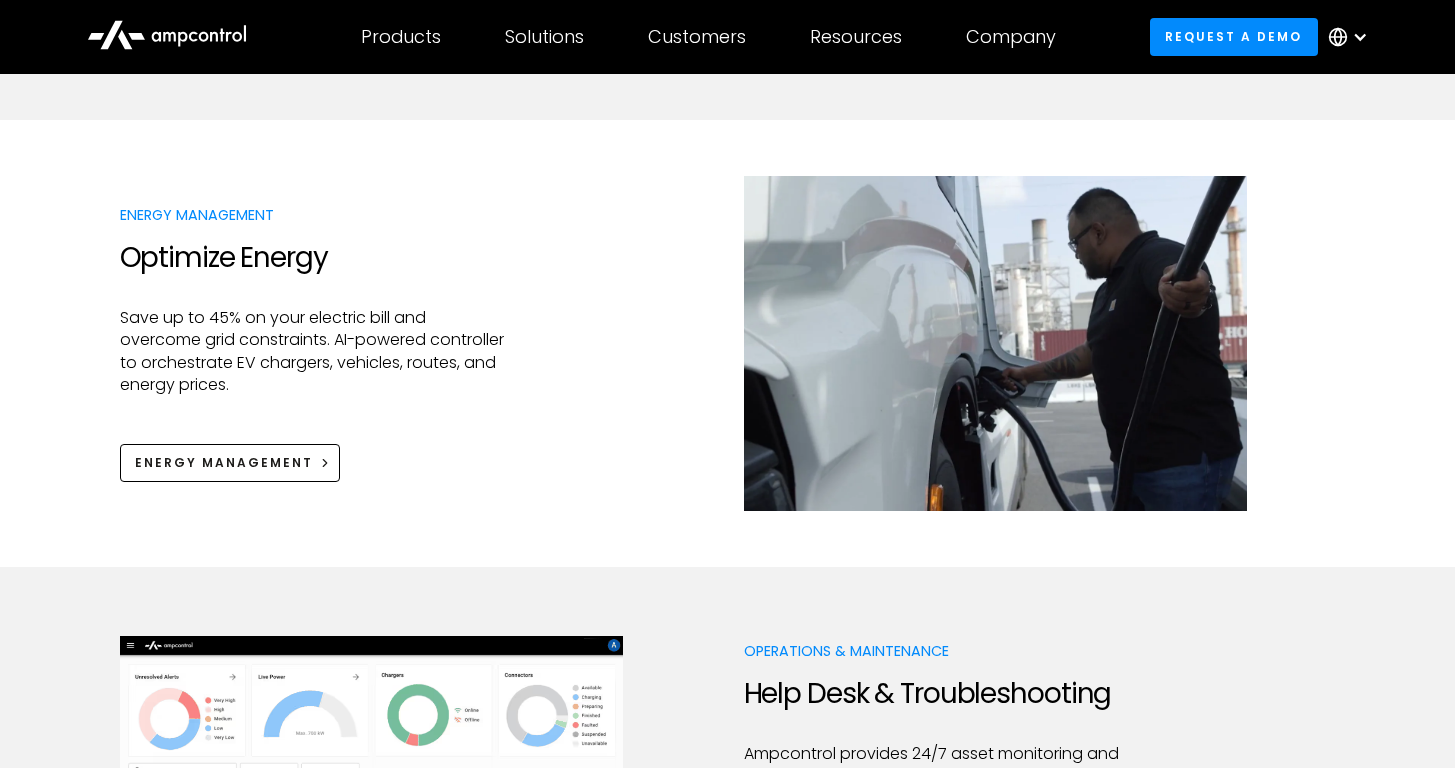 click on "Save up to 45% on your electric bill and overcome grid constraints. AI-powered controller to orchestrate EV chargers, vehicles, routes, and energy prices." at bounding box center (312, 352) 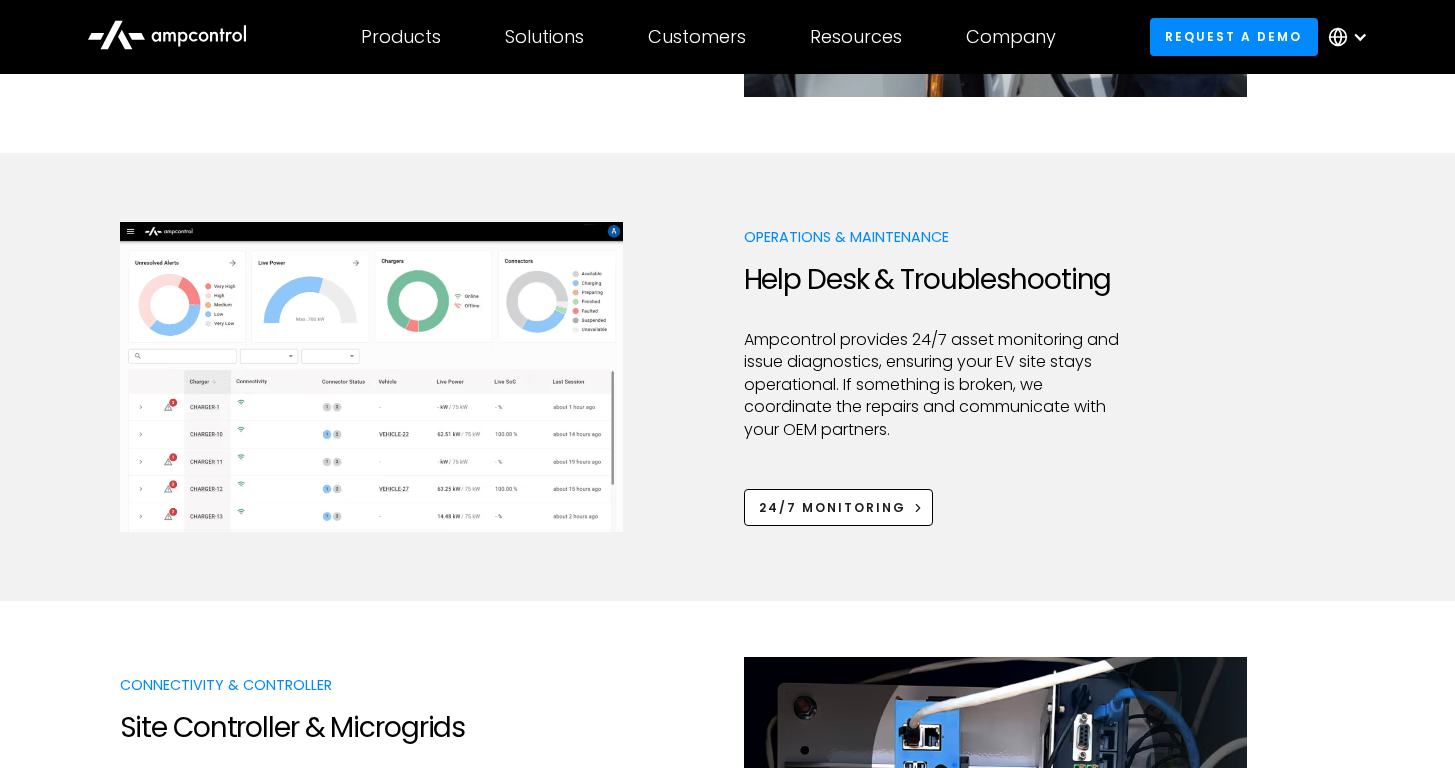 scroll, scrollTop: 1799, scrollLeft: 0, axis: vertical 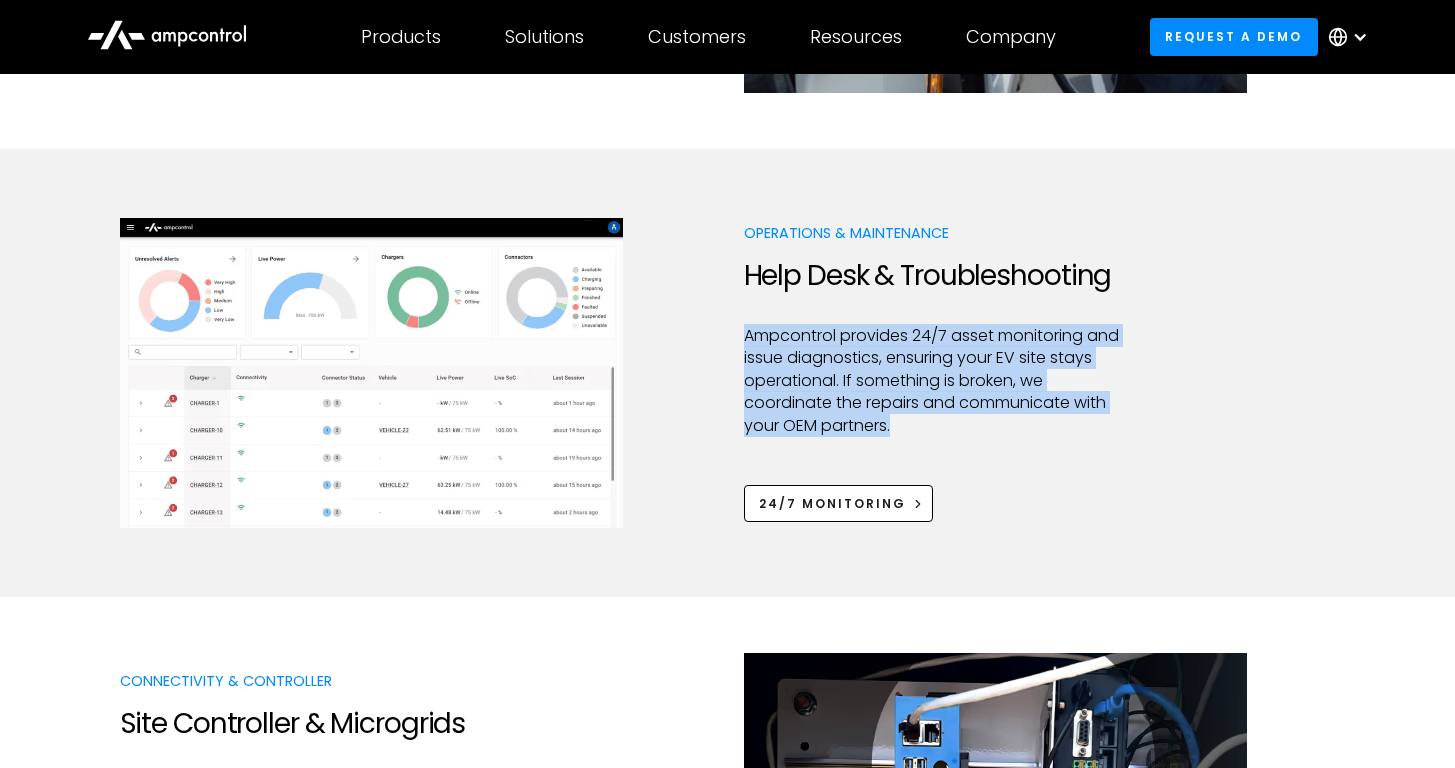 drag, startPoint x: 745, startPoint y: 336, endPoint x: 988, endPoint y: 435, distance: 262.39282 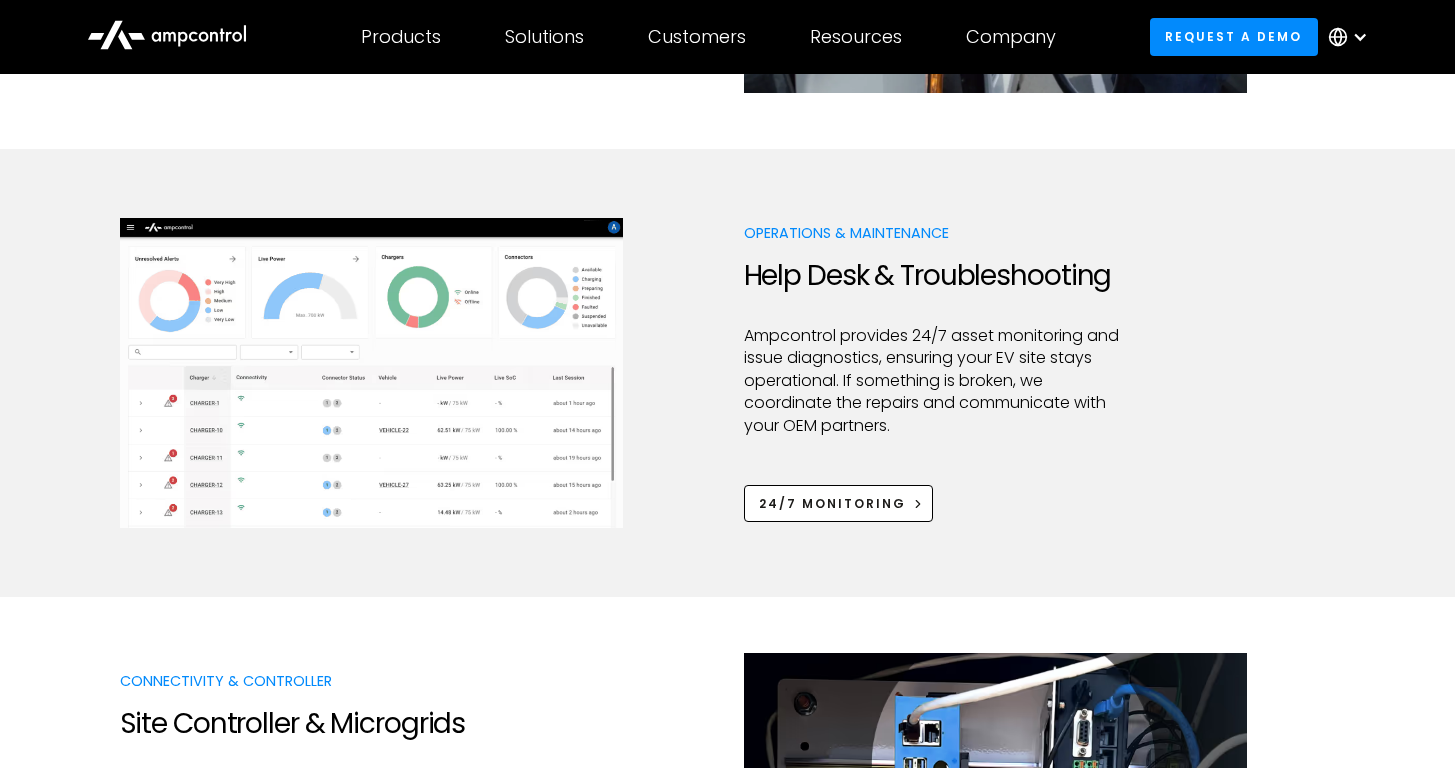 click on "Ampcontrol provides 24/7 asset monitoring and issue diagnostics, ensuring your EV site stays operational. If something is broken, we coordinate the repairs and communicate with your OEM partners." at bounding box center (936, 381) 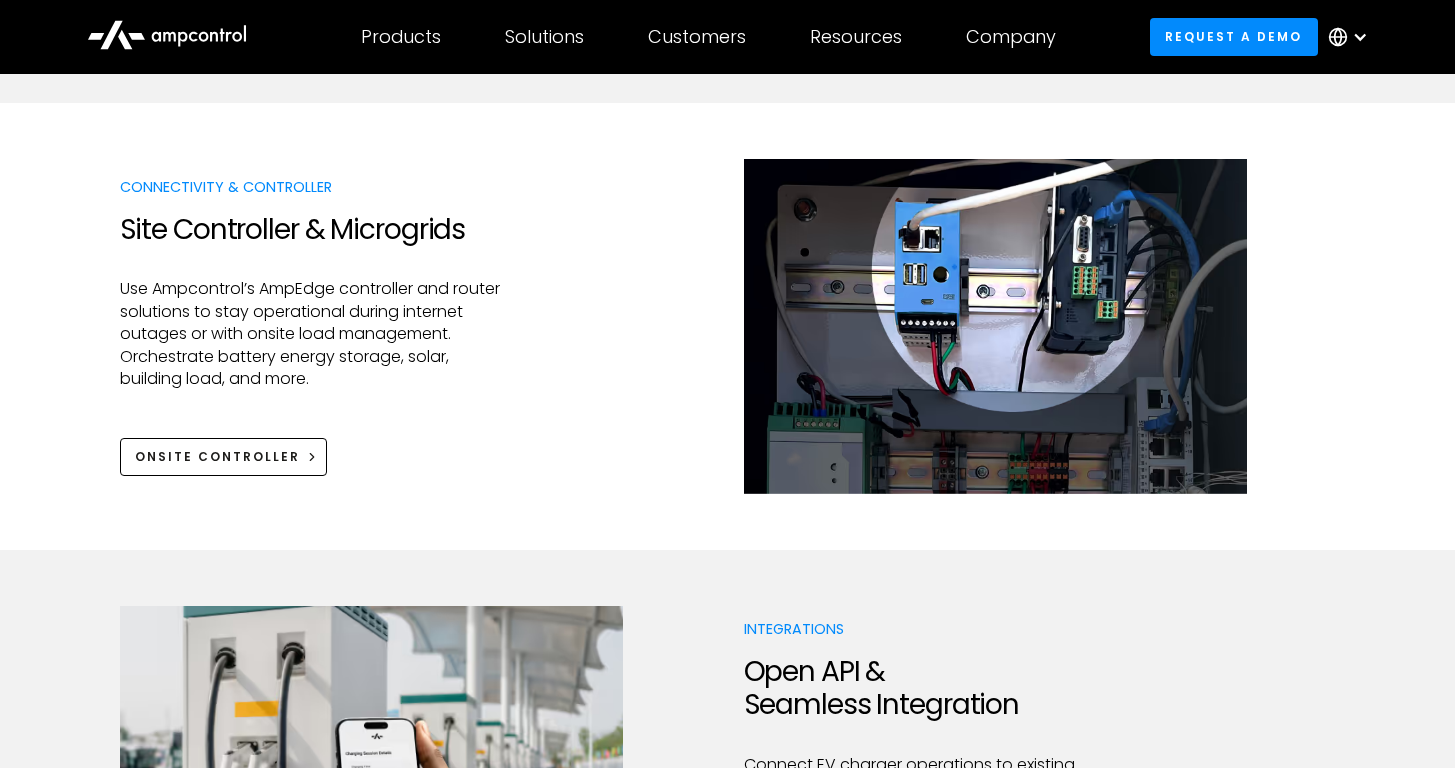 scroll, scrollTop: 2228, scrollLeft: 0, axis: vertical 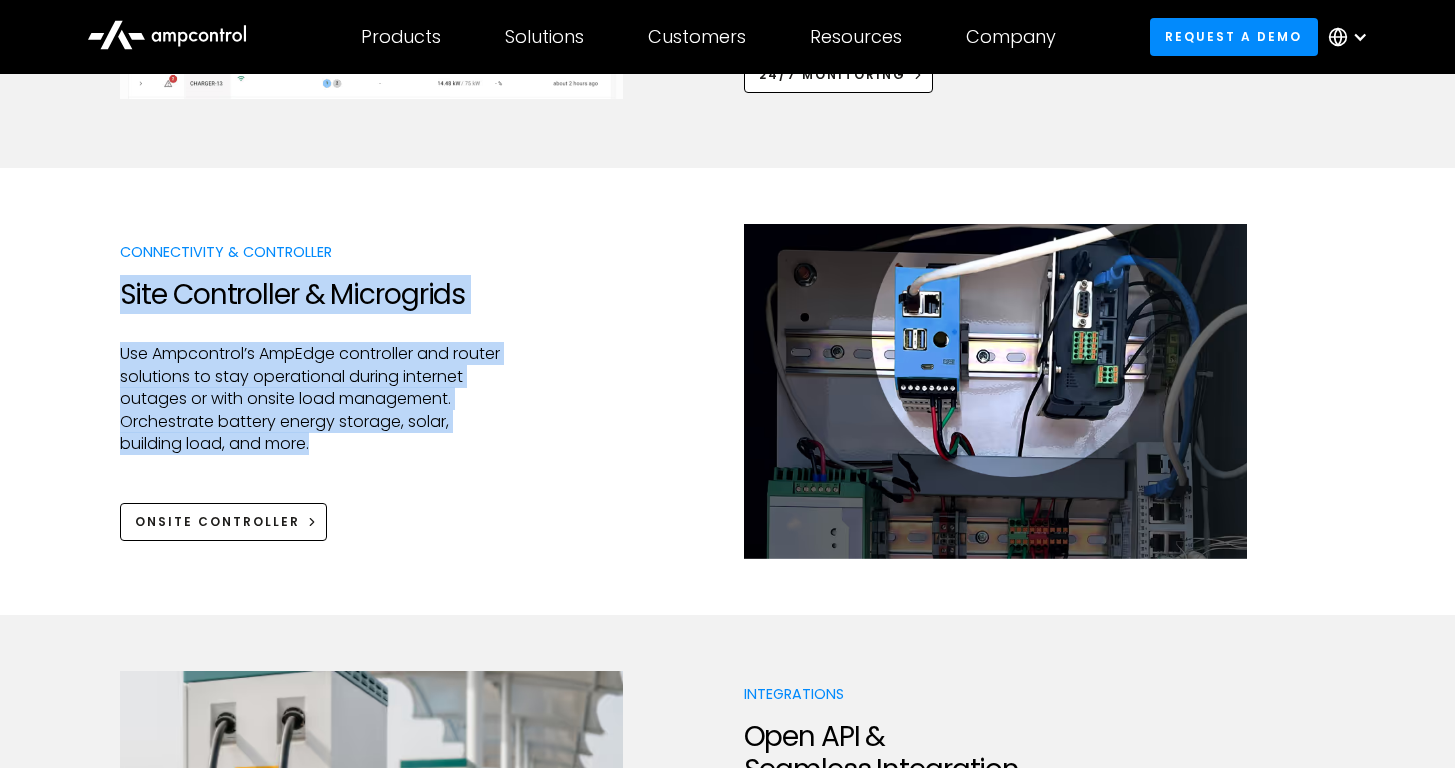 drag, startPoint x: 183, startPoint y: 294, endPoint x: 514, endPoint y: 464, distance: 372.1035 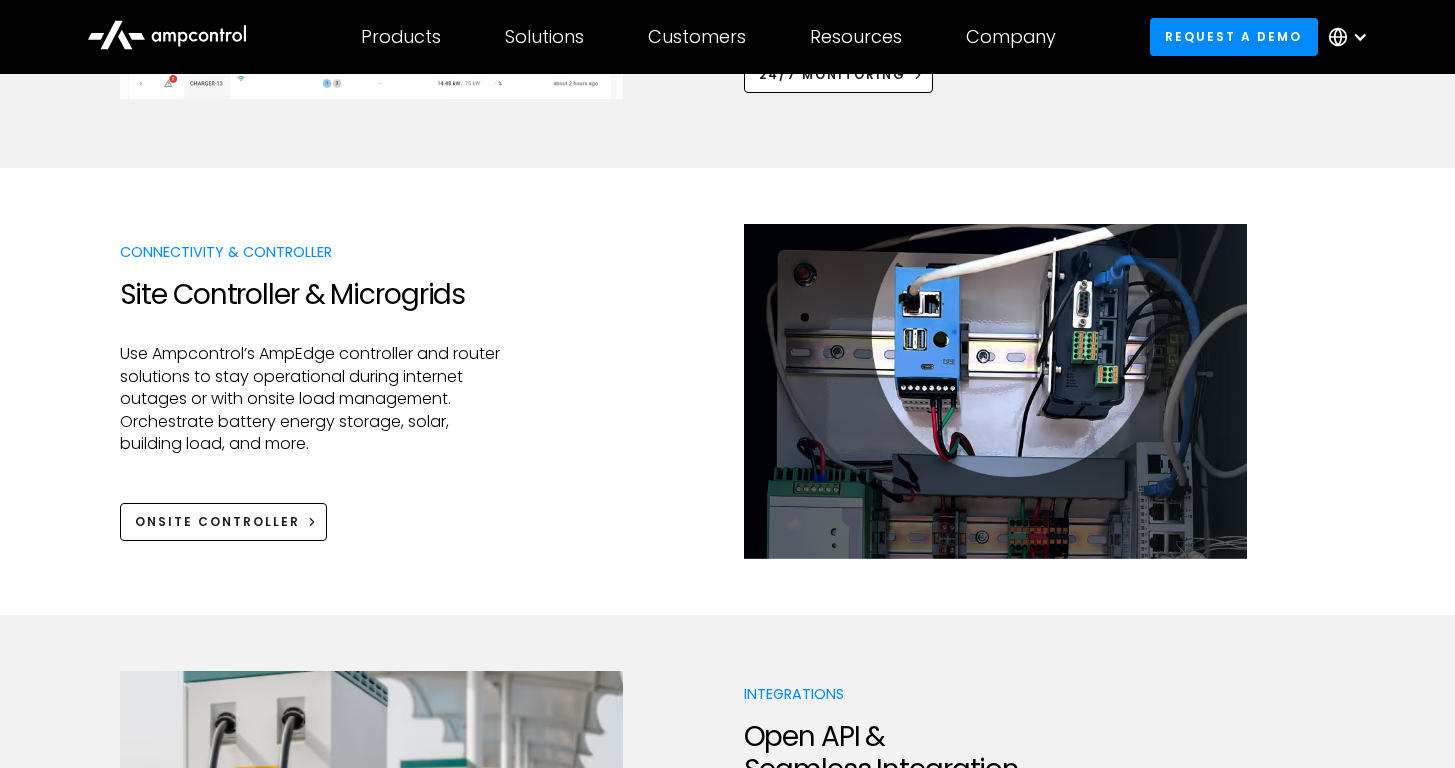 click on "Connectivity & Controller Site Controller & Microgrids Use Ampcontrol’s AmpEdge controller and router solutions to stay operational during internet outages or with onsite load management. Orchestrate battery energy storage, solar, building load, and more. Onsite Controller" at bounding box center (728, 391) 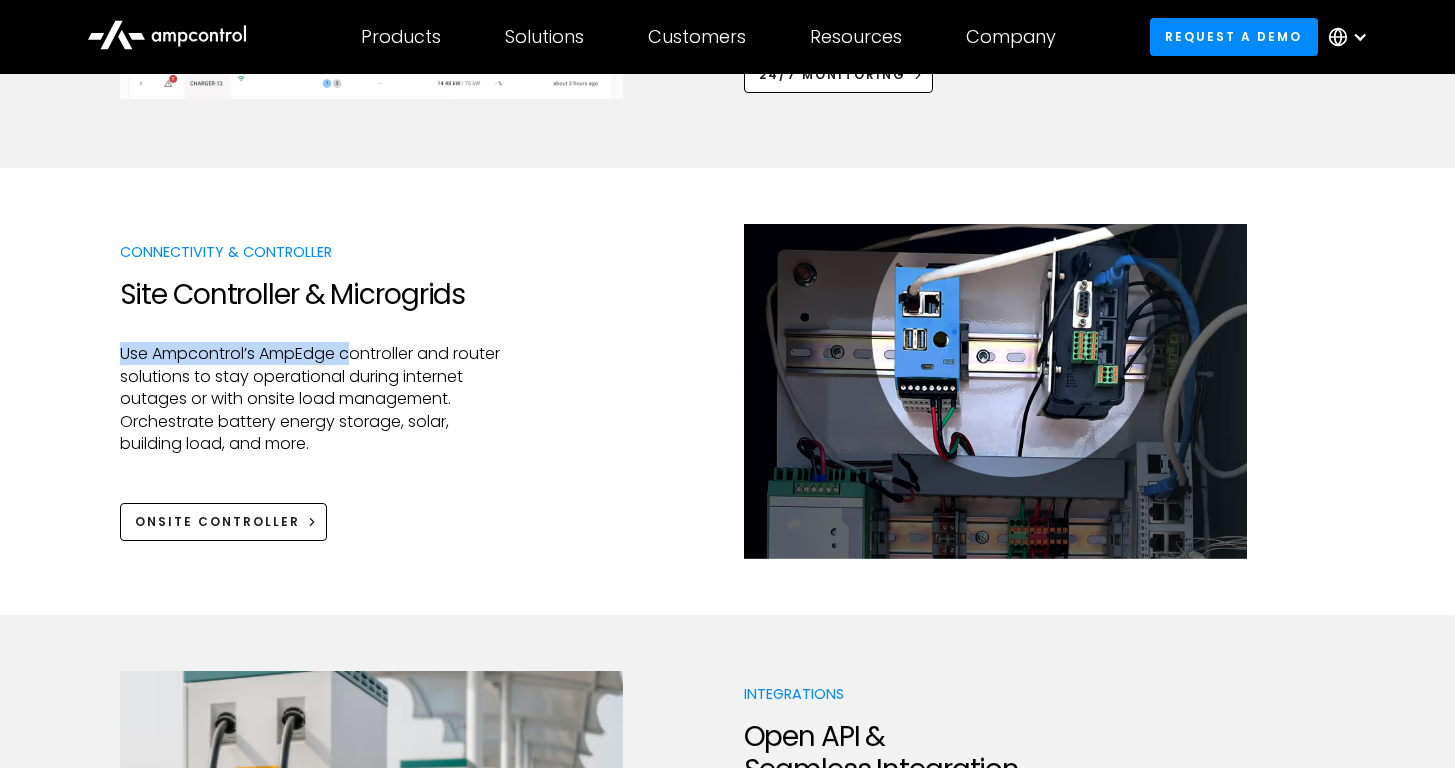 drag, startPoint x: 124, startPoint y: 354, endPoint x: 361, endPoint y: 353, distance: 237.0021 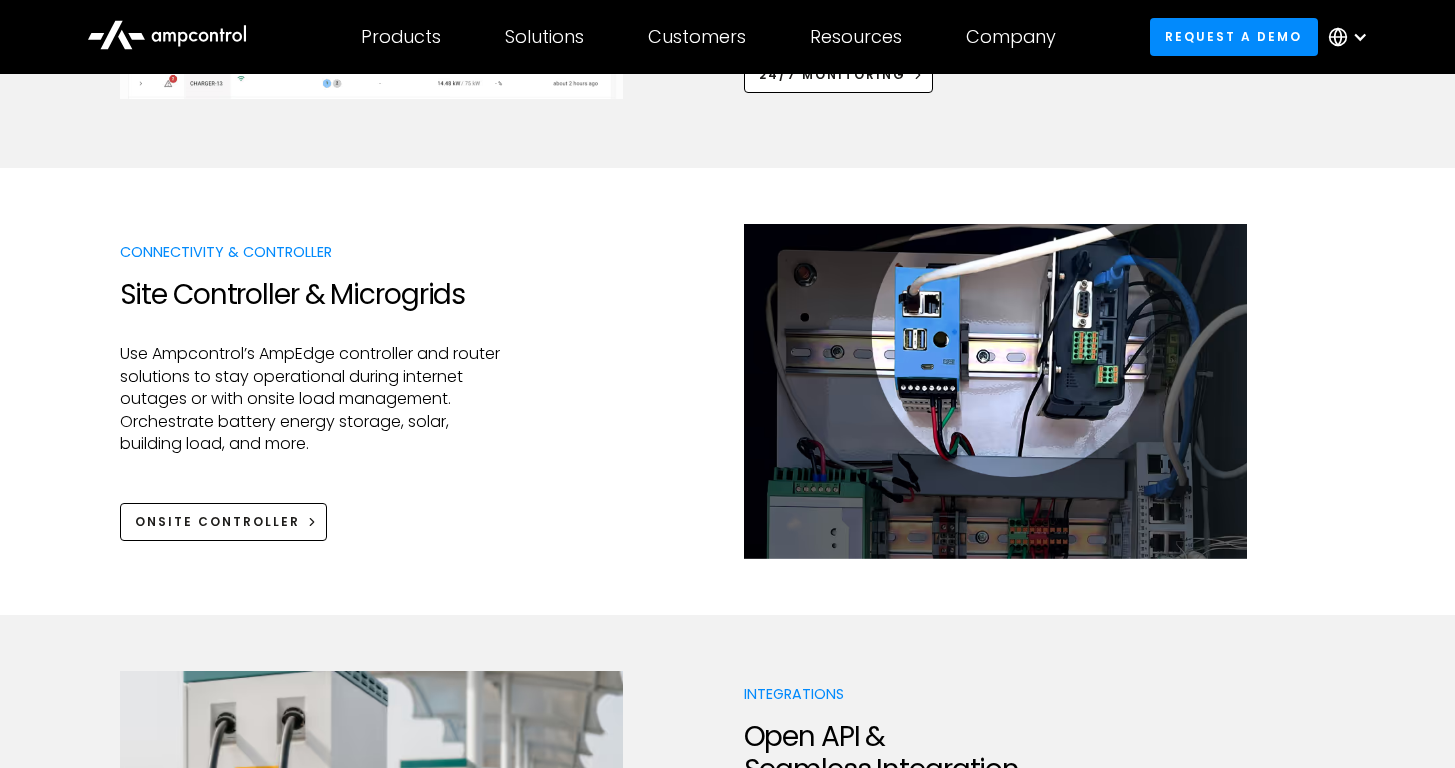 drag, startPoint x: 366, startPoint y: 356, endPoint x: 307, endPoint y: 355, distance: 59.008472 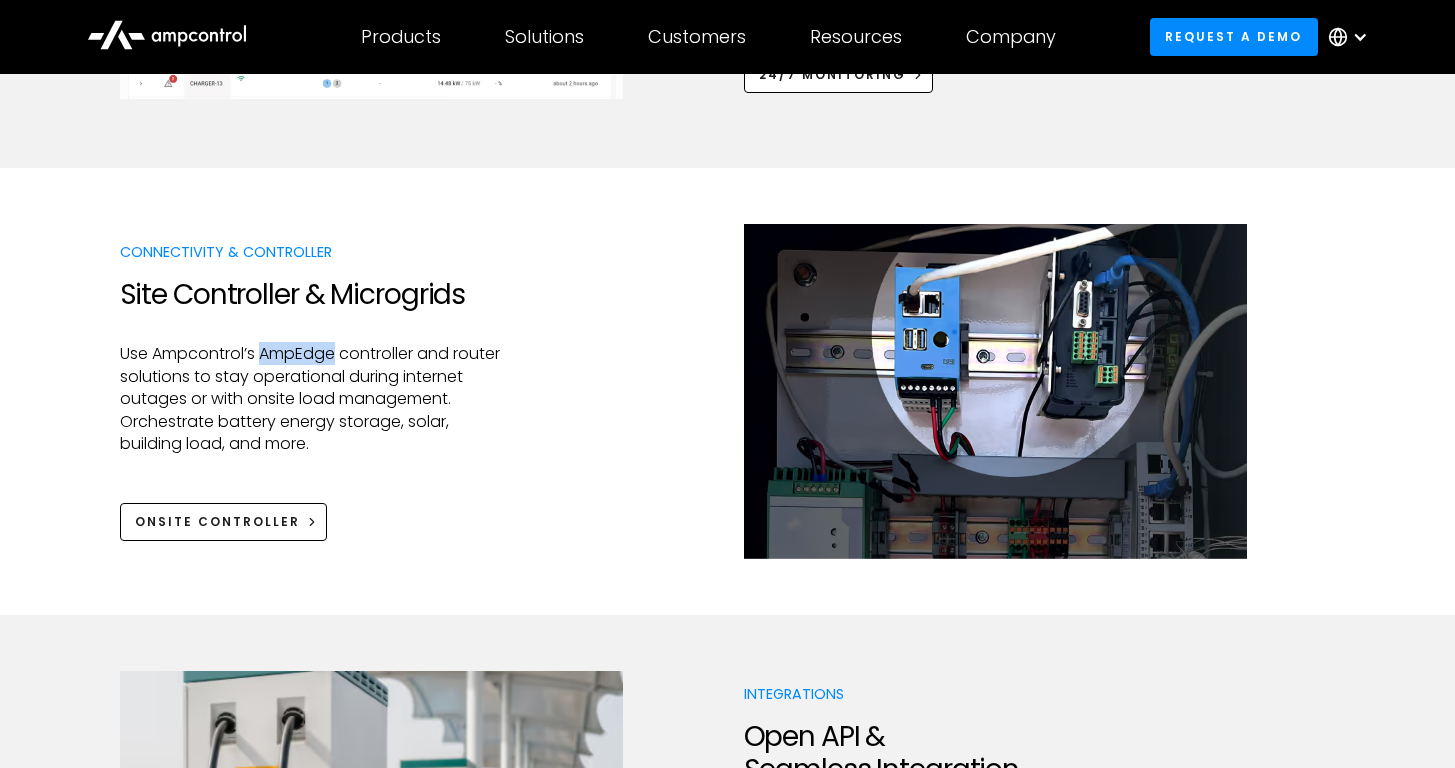 click on "Use Ampcontrol’s AmpEdge controller and router solutions to stay operational during internet outages or with onsite load management. Orchestrate battery energy storage, solar, building load, and more." at bounding box center (312, 399) 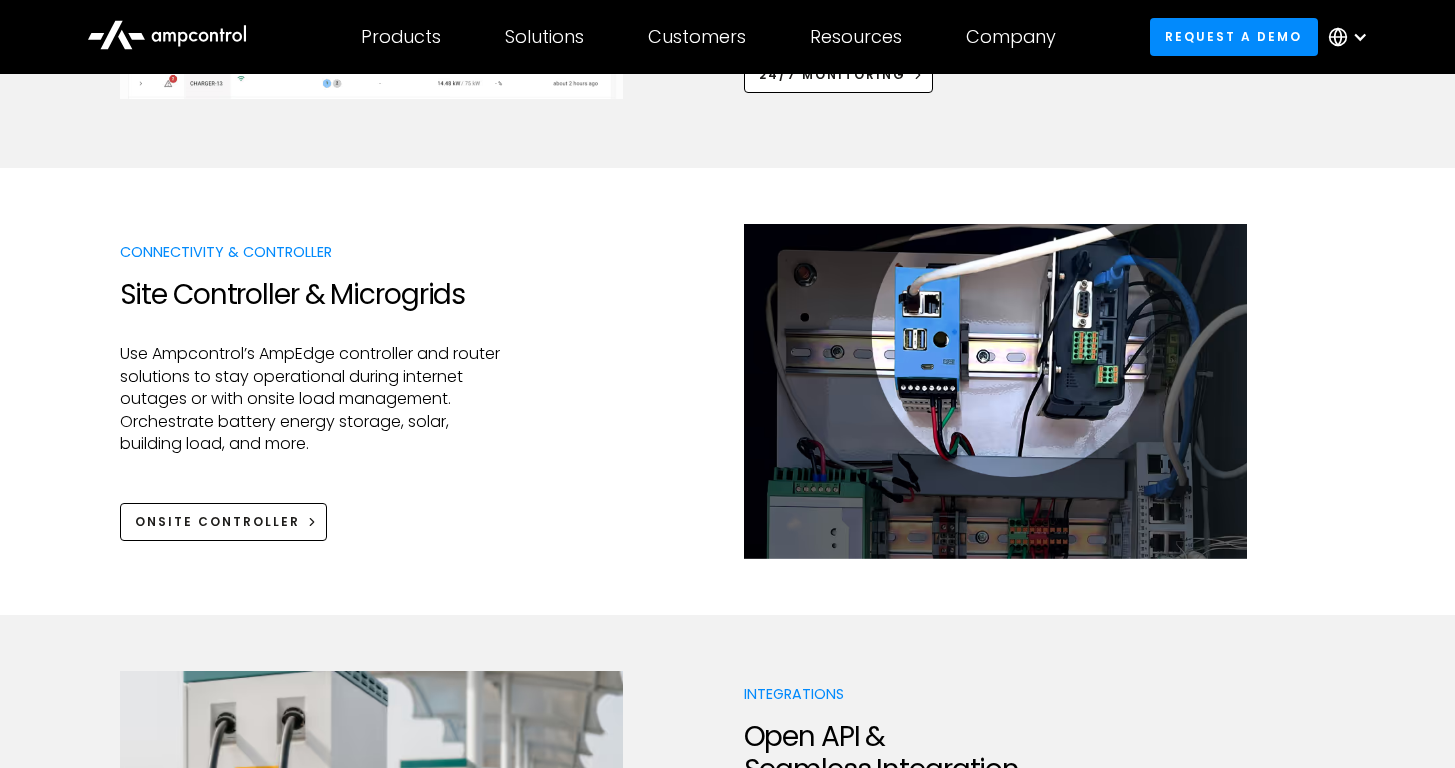 click on "Use Ampcontrol’s AmpEdge controller and router solutions to stay operational during internet outages or with onsite load management. Orchestrate battery energy storage, solar, building load, and more." at bounding box center [312, 399] 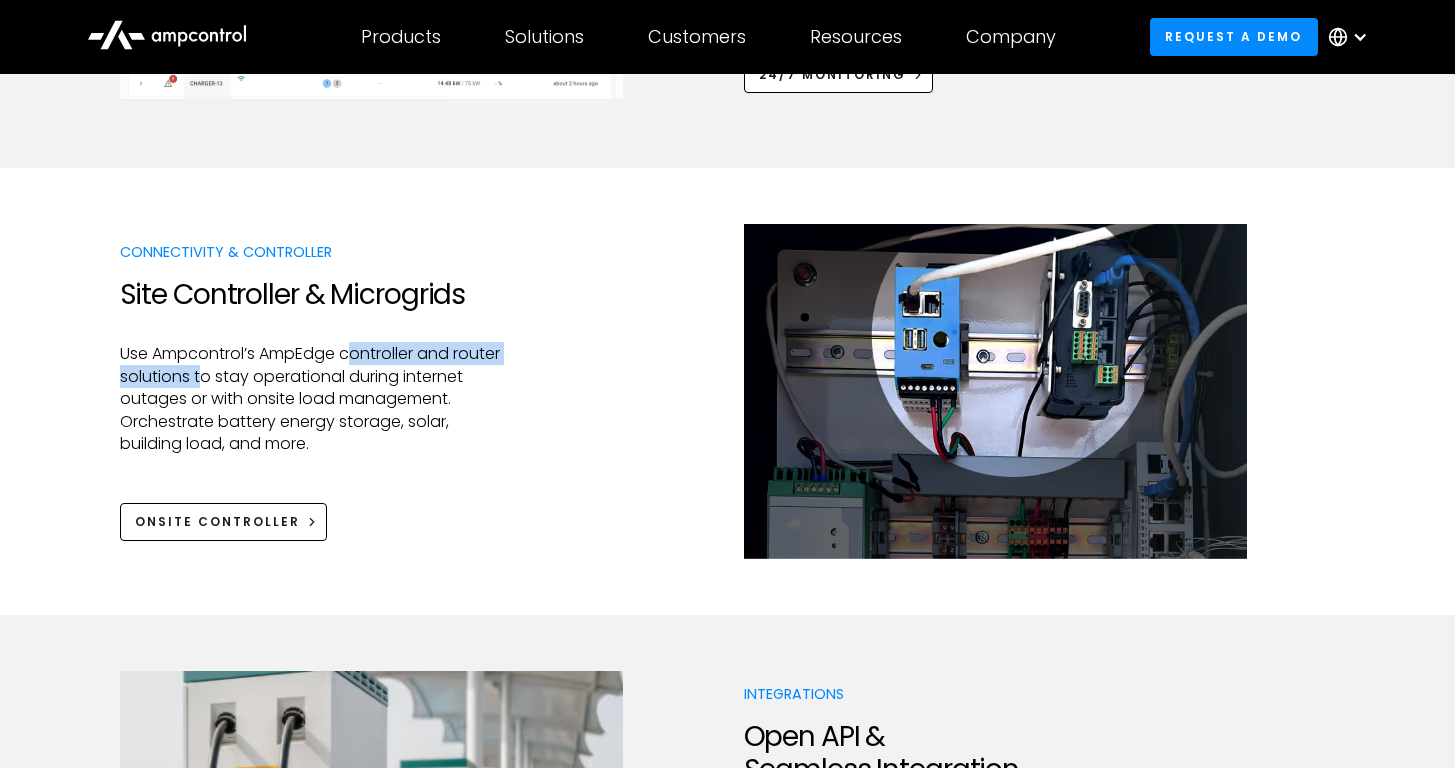 drag, startPoint x: 351, startPoint y: 353, endPoint x: 252, endPoint y: 379, distance: 102.357216 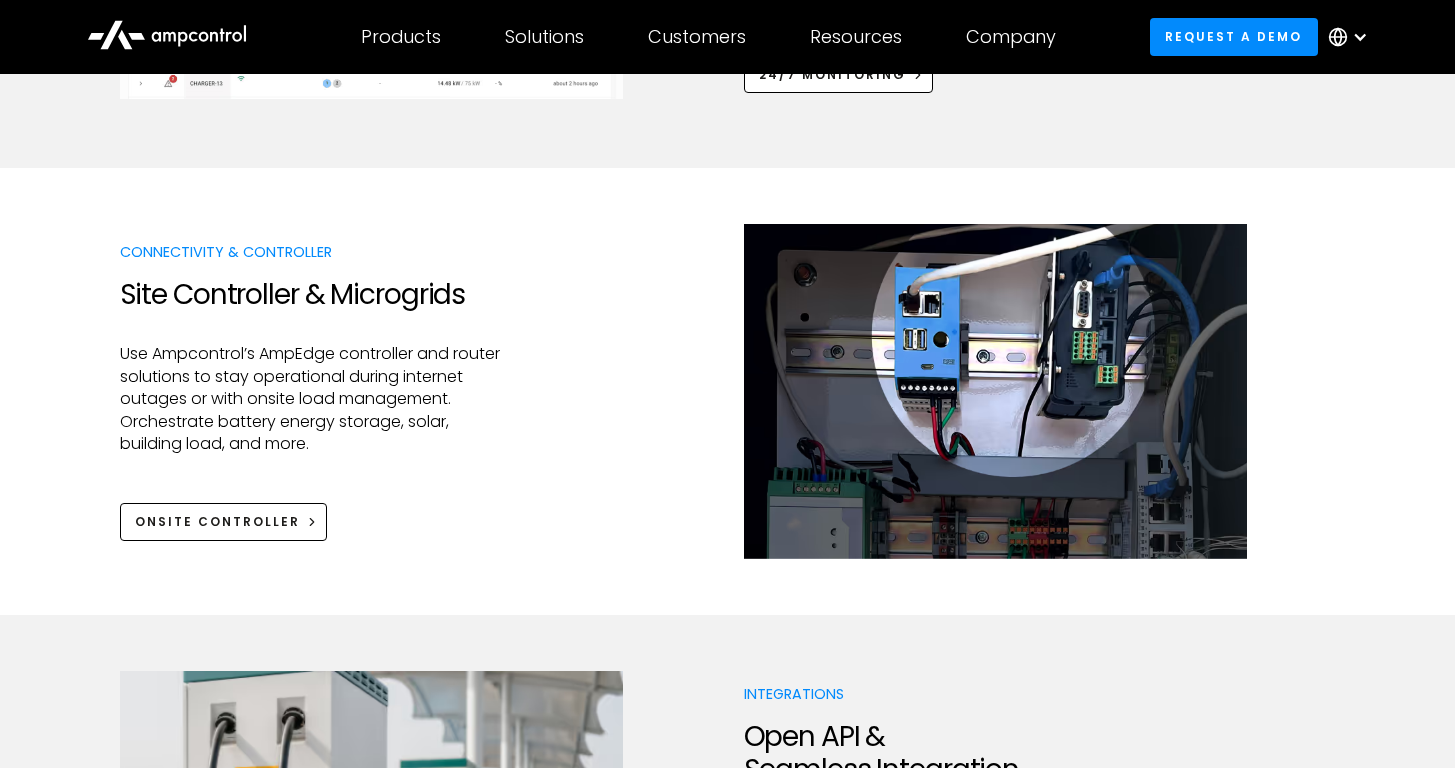 click on "Use Ampcontrol’s AmpEdge controller and router solutions to stay operational during internet outages or with onsite load management. Orchestrate battery energy storage, solar, building load, and more." at bounding box center (312, 399) 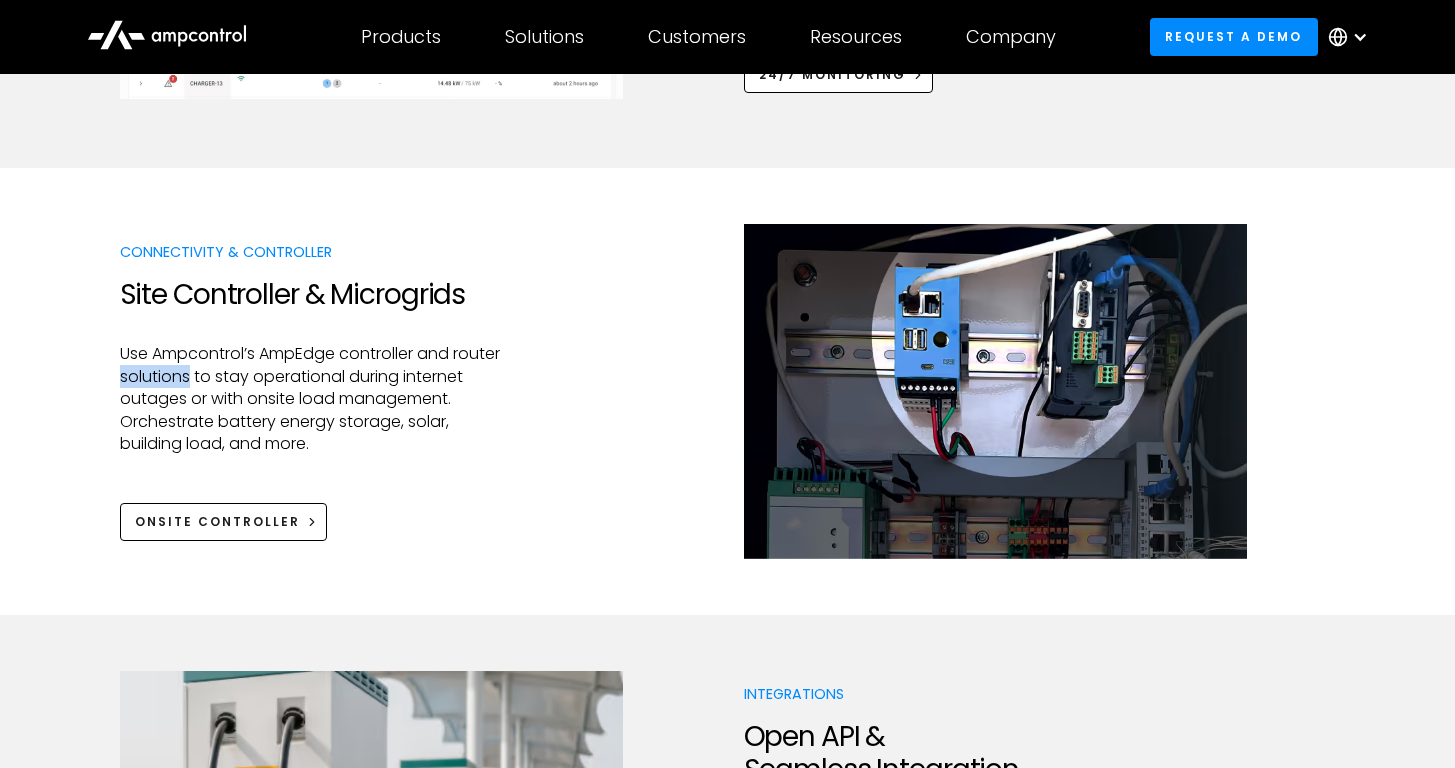 click on "Use Ampcontrol’s AmpEdge controller and router solutions to stay operational during internet outages or with onsite load management. Orchestrate battery energy storage, solar, building load, and more." at bounding box center [312, 399] 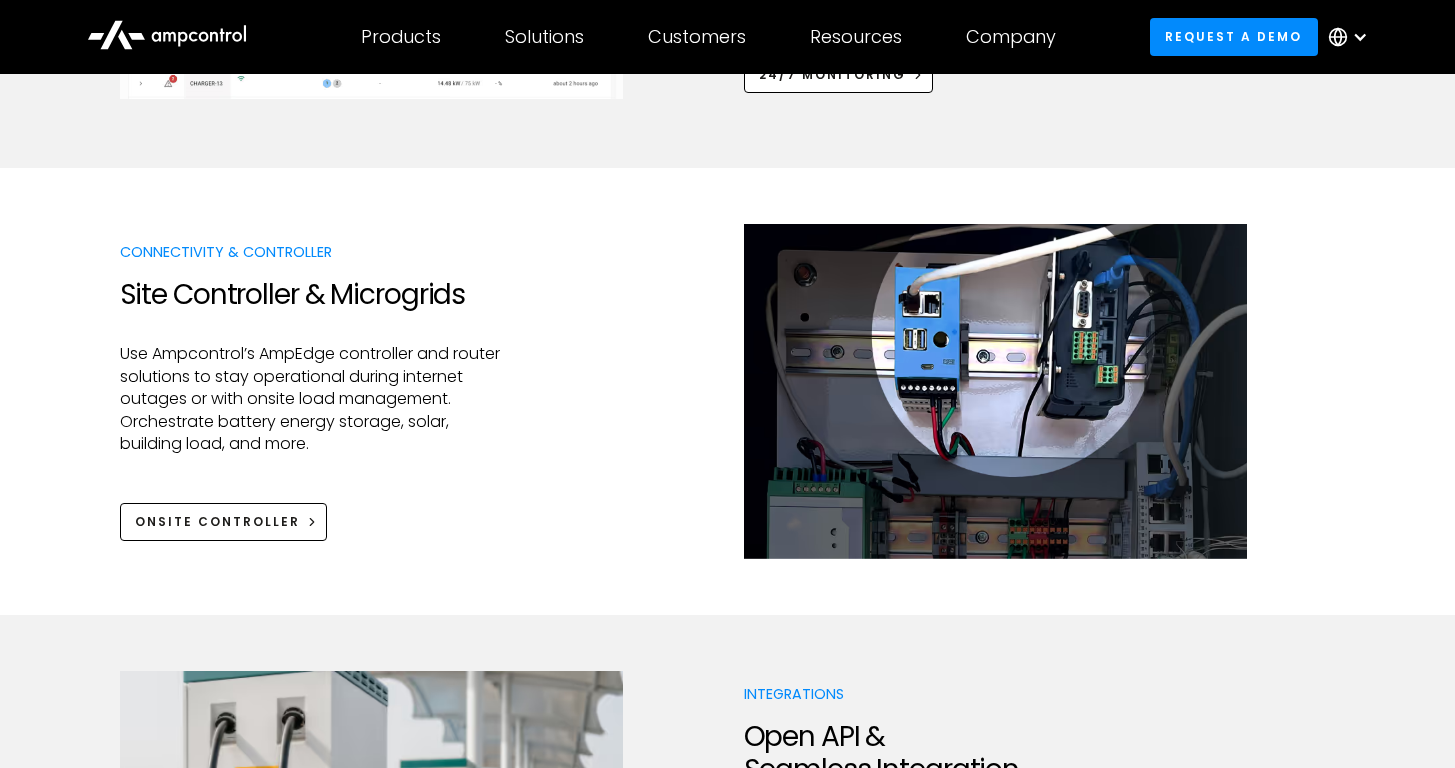 click on "Use Ampcontrol’s AmpEdge controller and router solutions to stay operational during internet outages or with onsite load management. Orchestrate battery energy storage, solar, building load, and more." at bounding box center (312, 399) 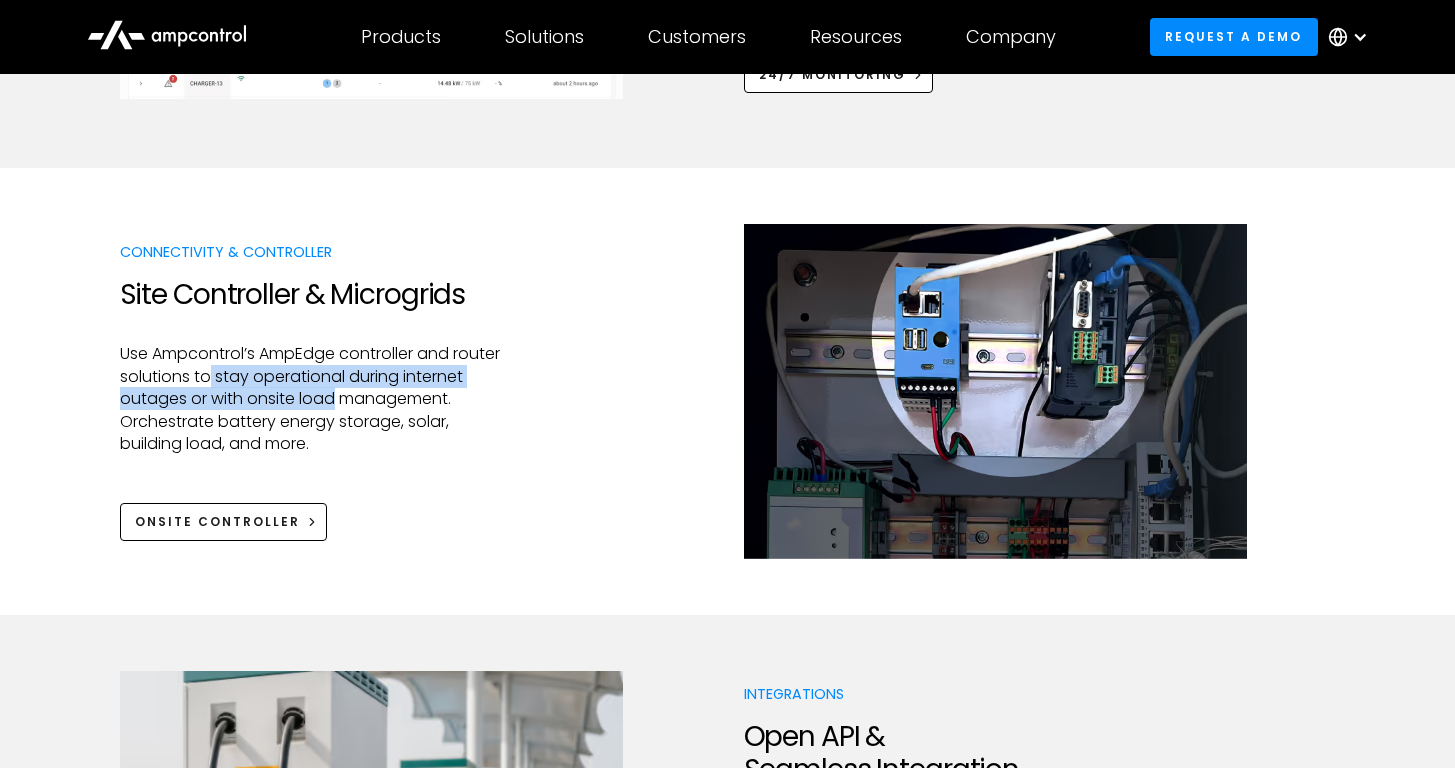 drag, startPoint x: 261, startPoint y: 375, endPoint x: 416, endPoint y: 397, distance: 156.55351 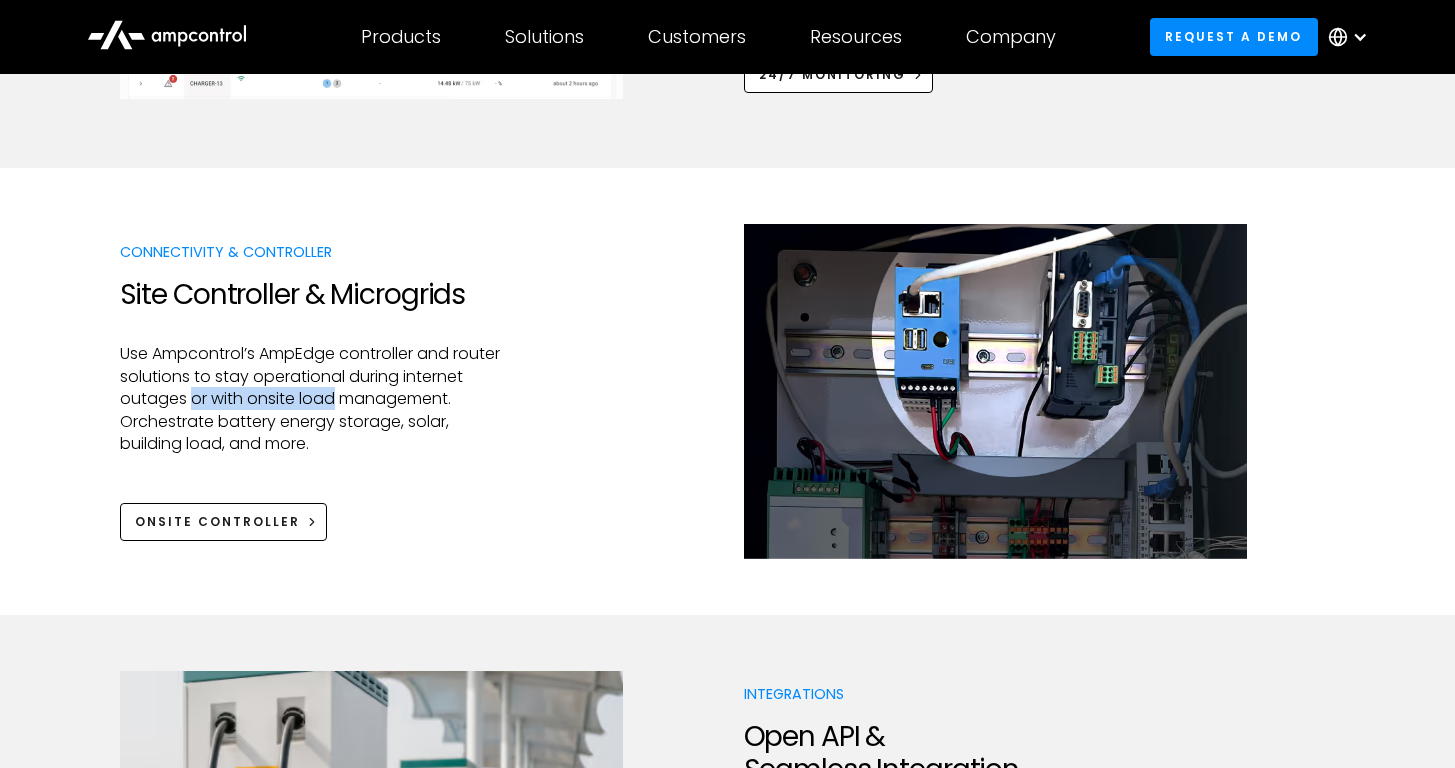 drag, startPoint x: 257, startPoint y: 399, endPoint x: 413, endPoint y: 393, distance: 156.11534 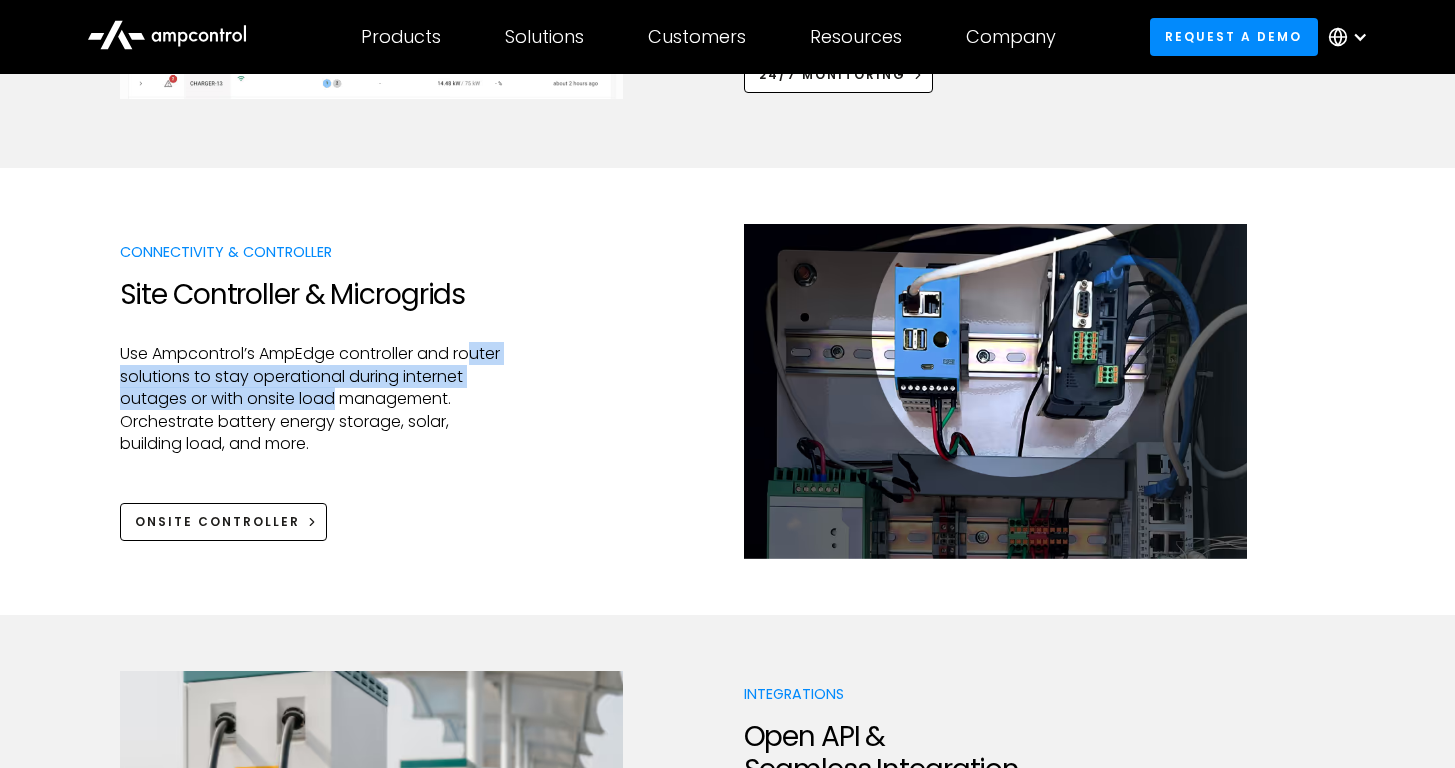 drag, startPoint x: 389, startPoint y: 397, endPoint x: 152, endPoint y: 401, distance: 237.03375 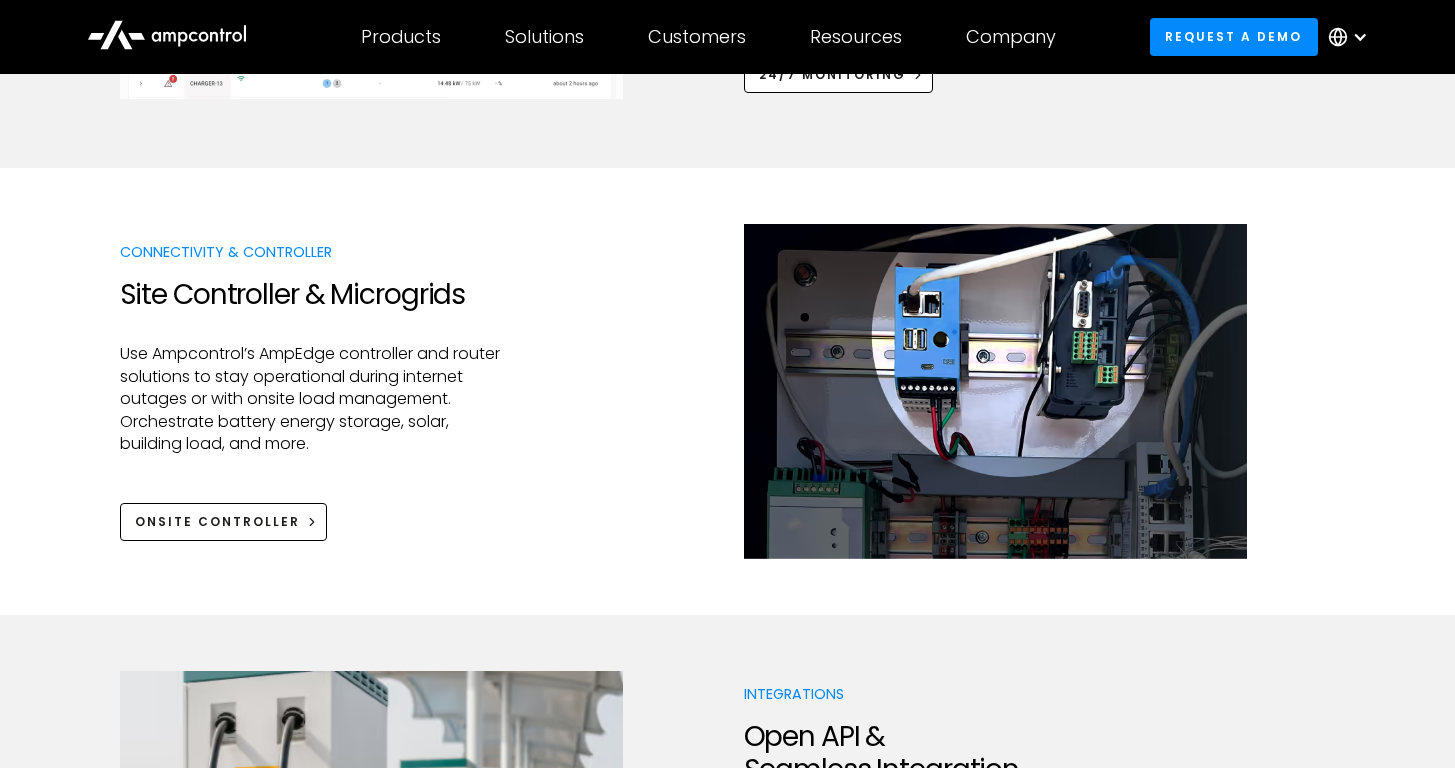 click on "Use Ampcontrol’s AmpEdge controller and router solutions to stay operational during internet outages or with onsite load management. Orchestrate battery energy storage, solar, building load, and more." at bounding box center (312, 399) 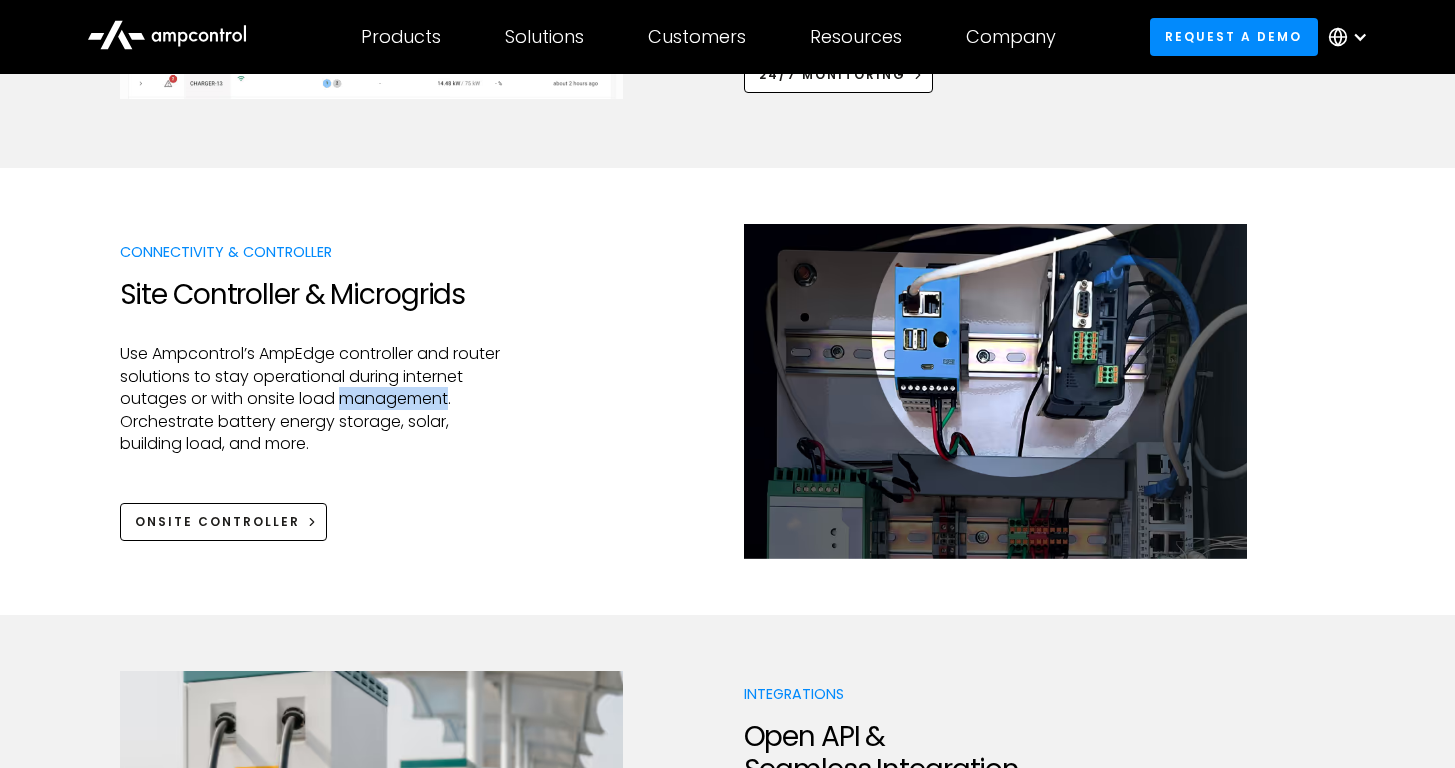 click on "Use Ampcontrol’s AmpEdge controller and router solutions to stay operational during internet outages or with onsite load management. Orchestrate battery energy storage, solar, building load, and more." at bounding box center [312, 399] 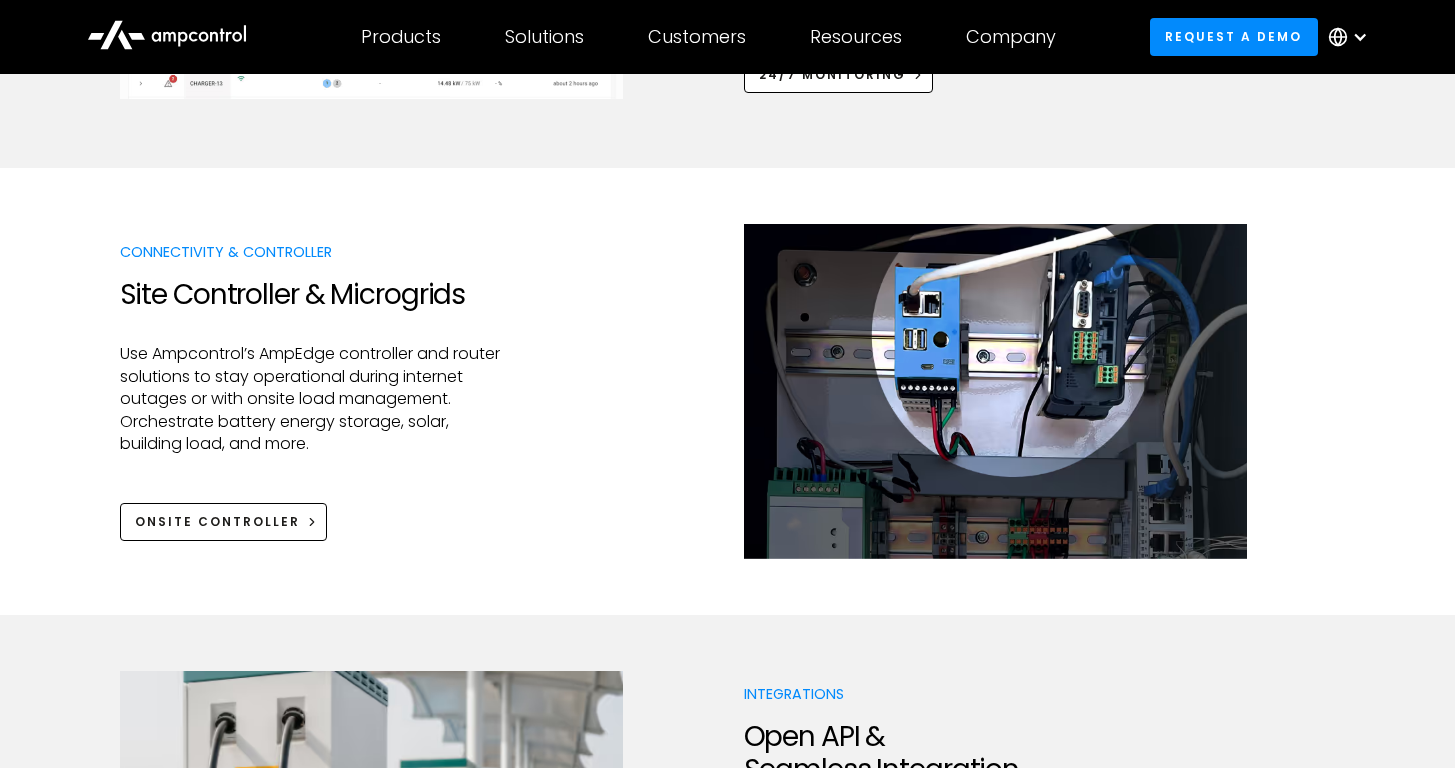 click on "Use Ampcontrol’s AmpEdge controller and router solutions to stay operational during internet outages or with onsite load management. Orchestrate battery energy storage, solar, building load, and more." at bounding box center [312, 399] 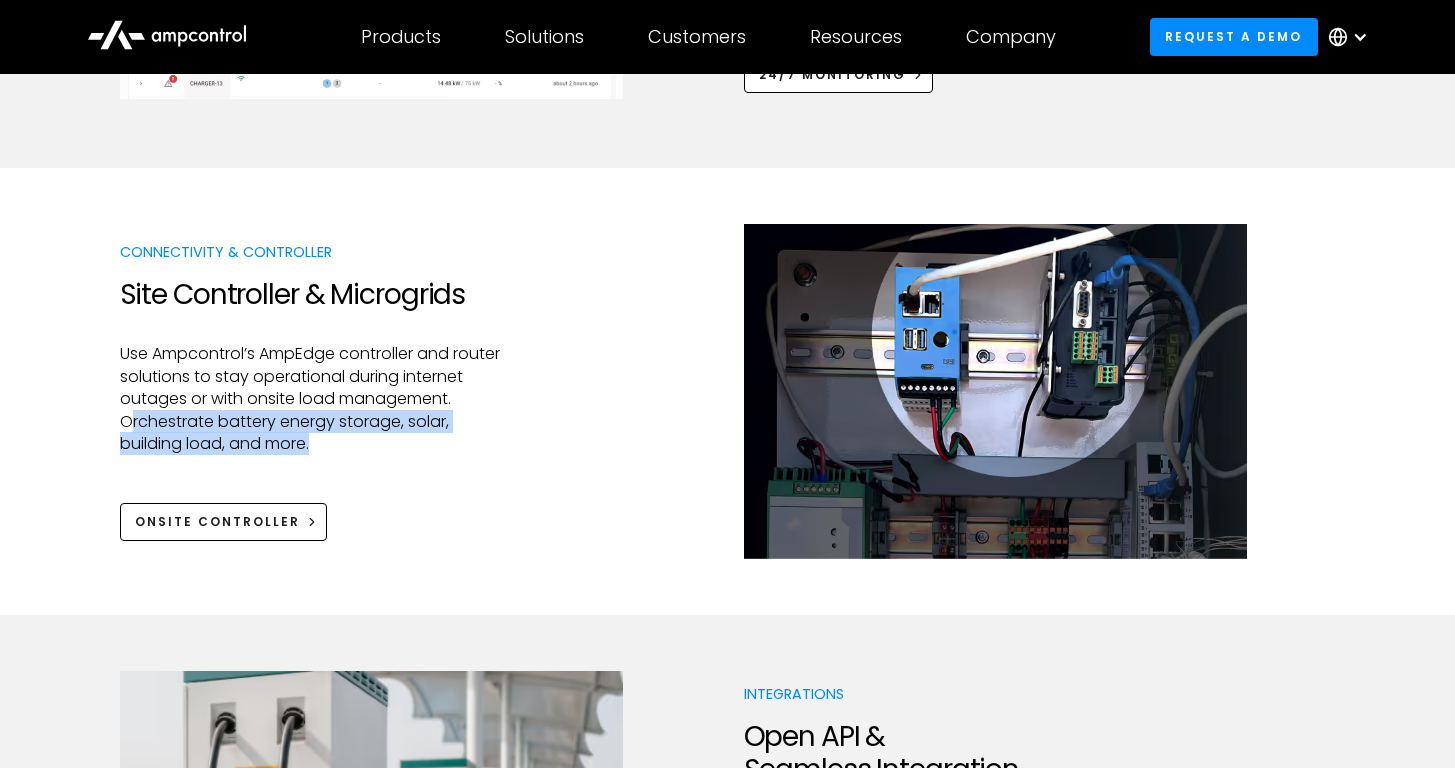 drag, startPoint x: 248, startPoint y: 421, endPoint x: 472, endPoint y: 448, distance: 225.62137 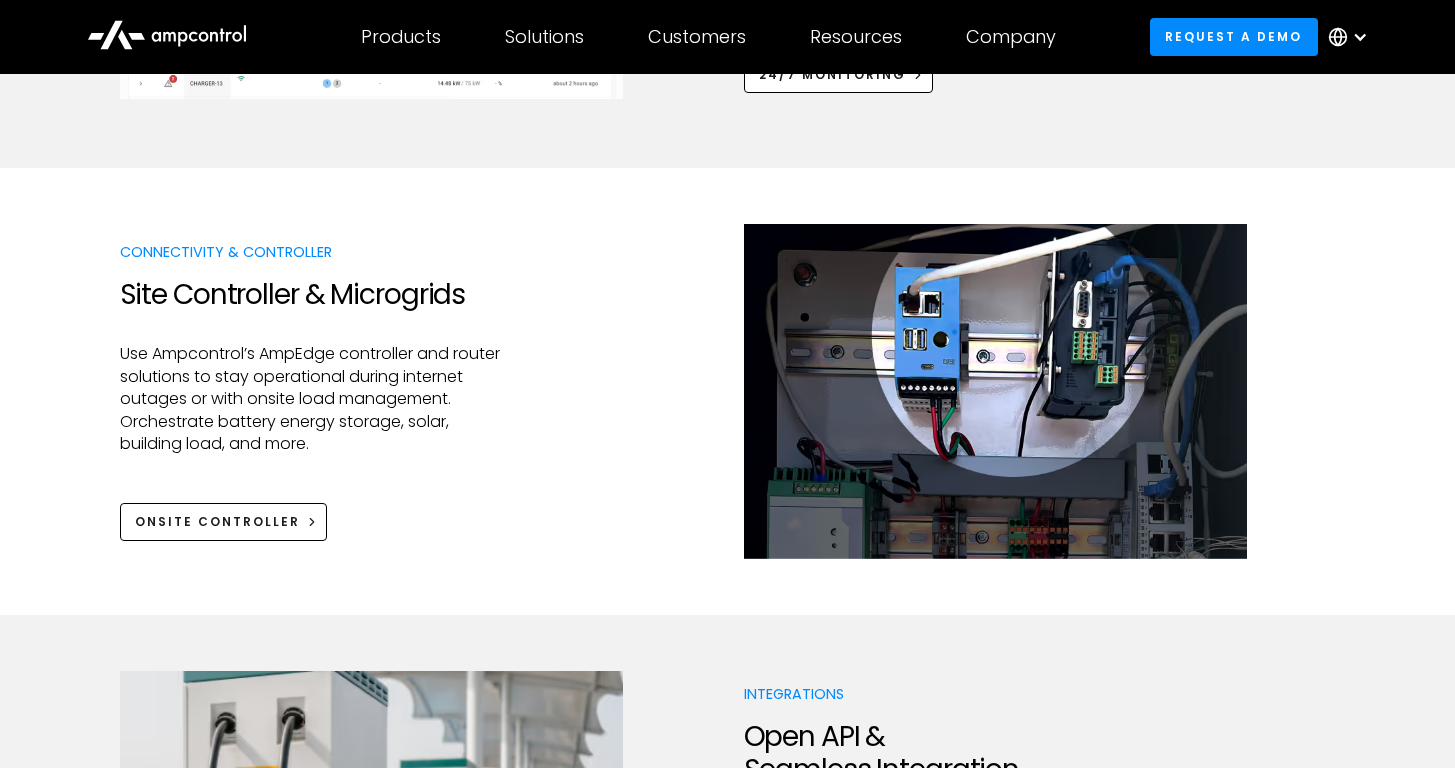 click on "Use Ampcontrol’s AmpEdge controller and router solutions to stay operational during internet outages or with onsite load management. Orchestrate battery energy storage, solar, building load, and more." at bounding box center [312, 399] 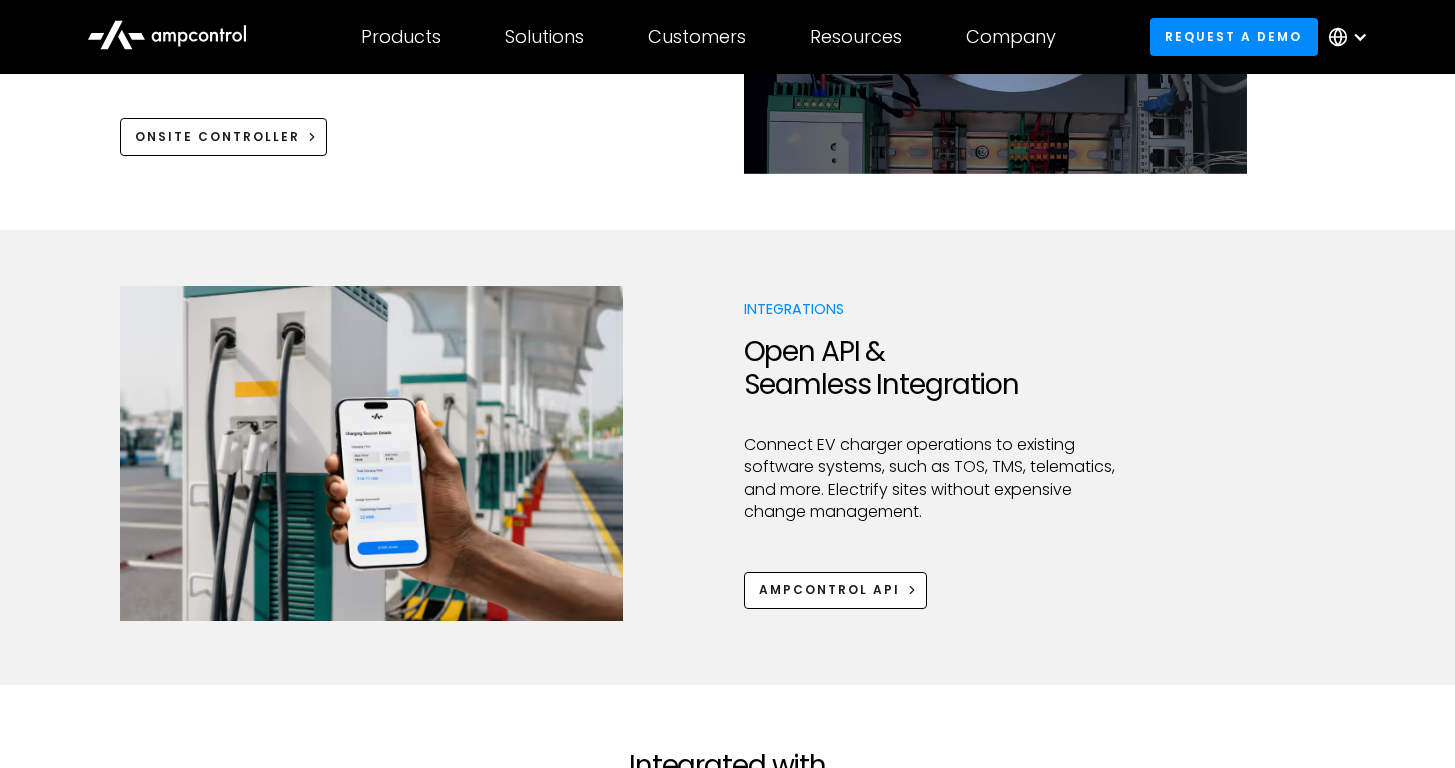 scroll, scrollTop: 2614, scrollLeft: 0, axis: vertical 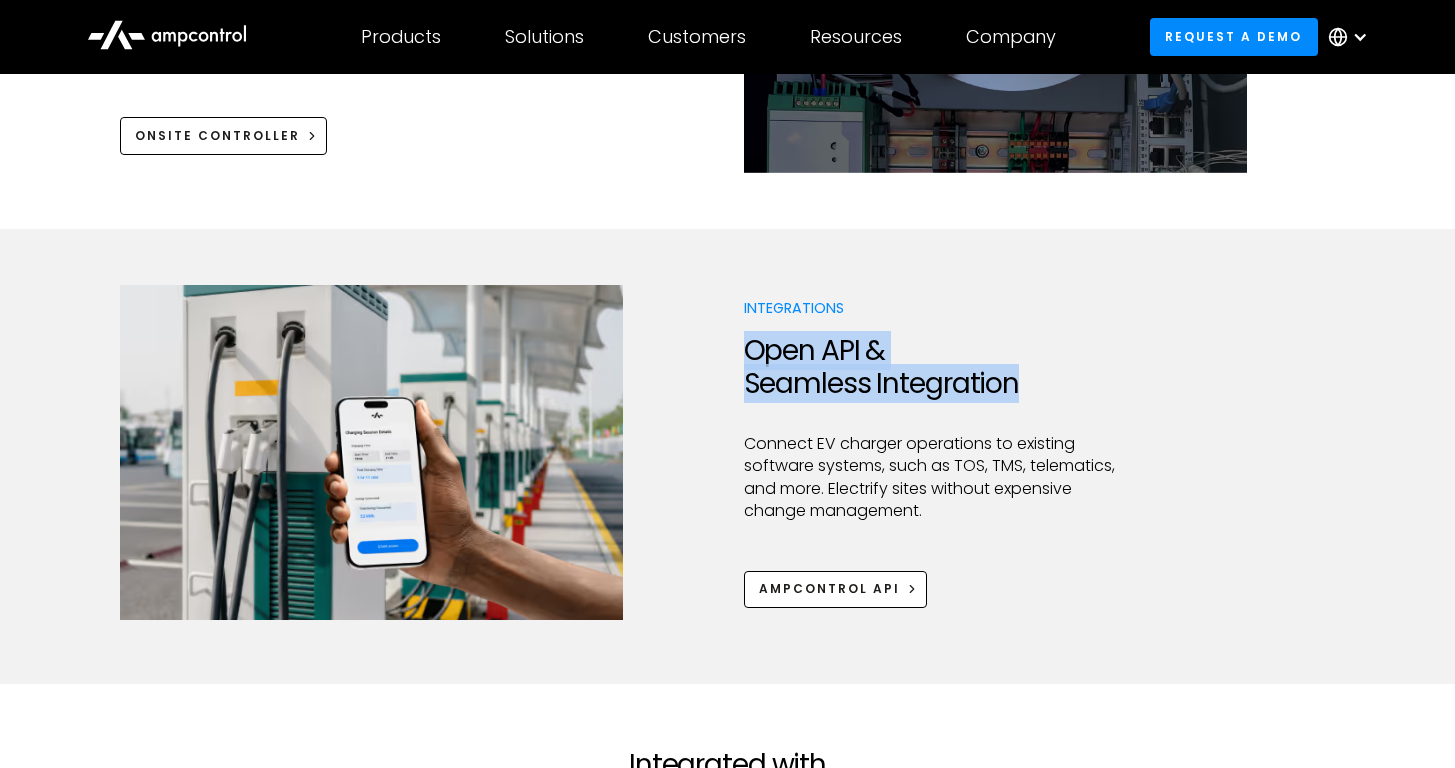 drag, startPoint x: 748, startPoint y: 354, endPoint x: 1089, endPoint y: 393, distance: 343.22296 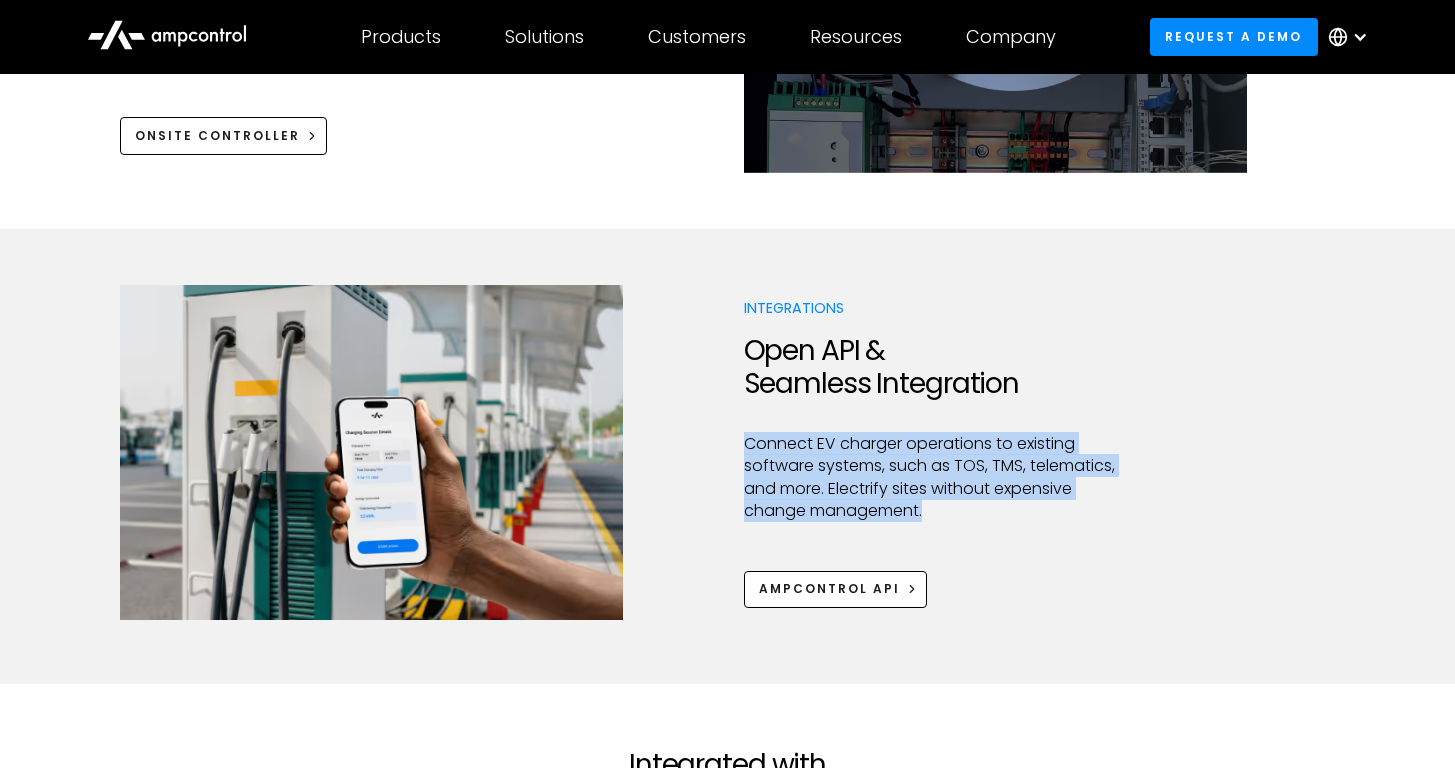 drag, startPoint x: 744, startPoint y: 441, endPoint x: 975, endPoint y: 511, distance: 241.37315 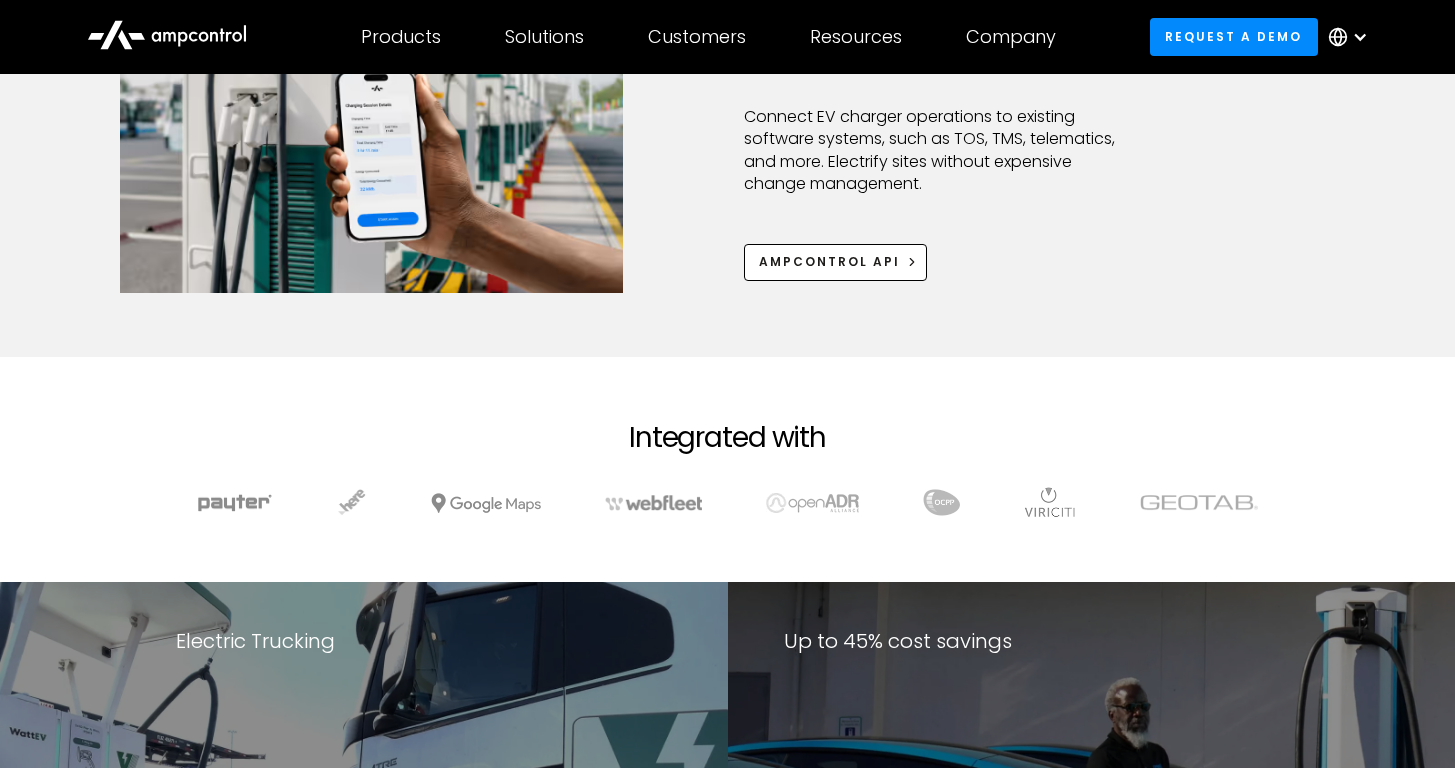 scroll, scrollTop: 3232, scrollLeft: 0, axis: vertical 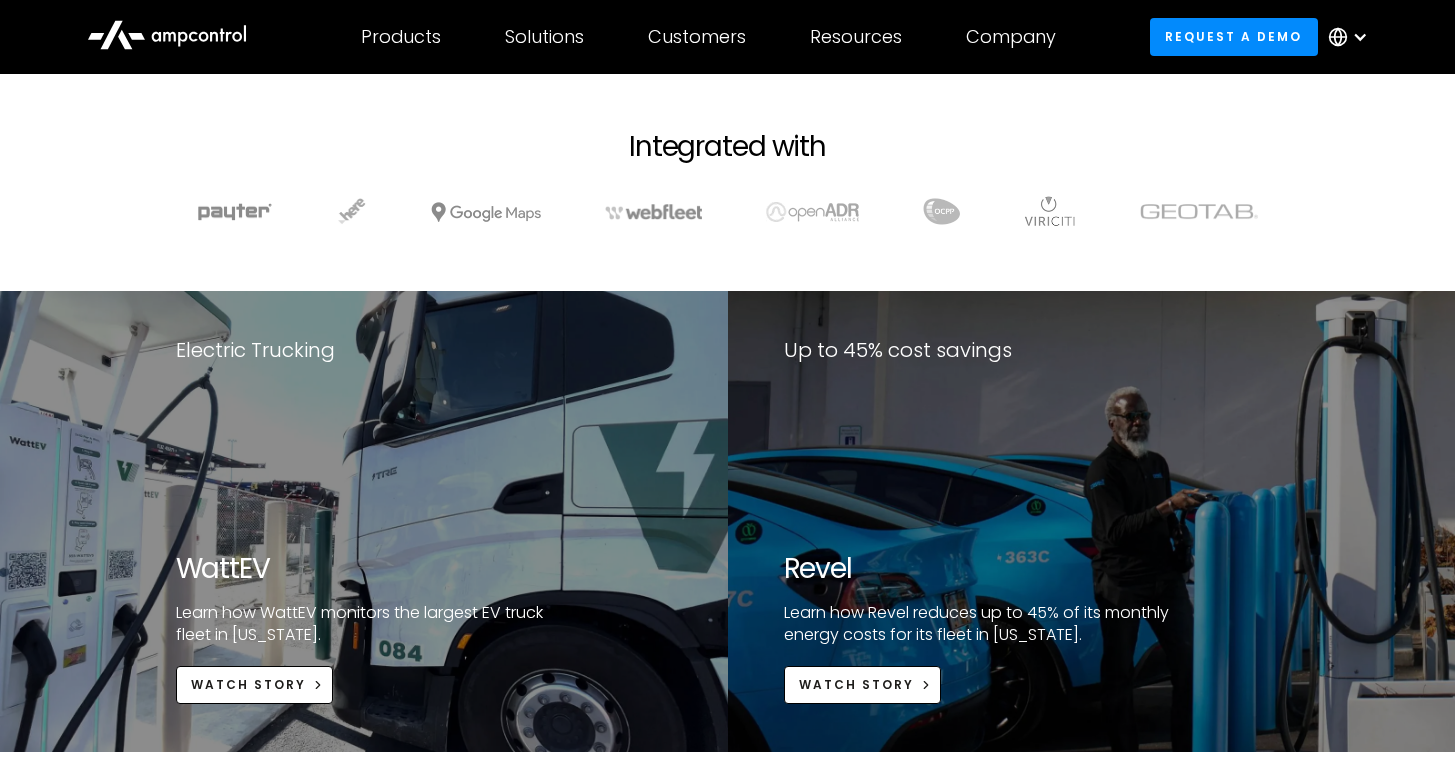 drag, startPoint x: 86, startPoint y: 204, endPoint x: 1289, endPoint y: 233, distance: 1203.3495 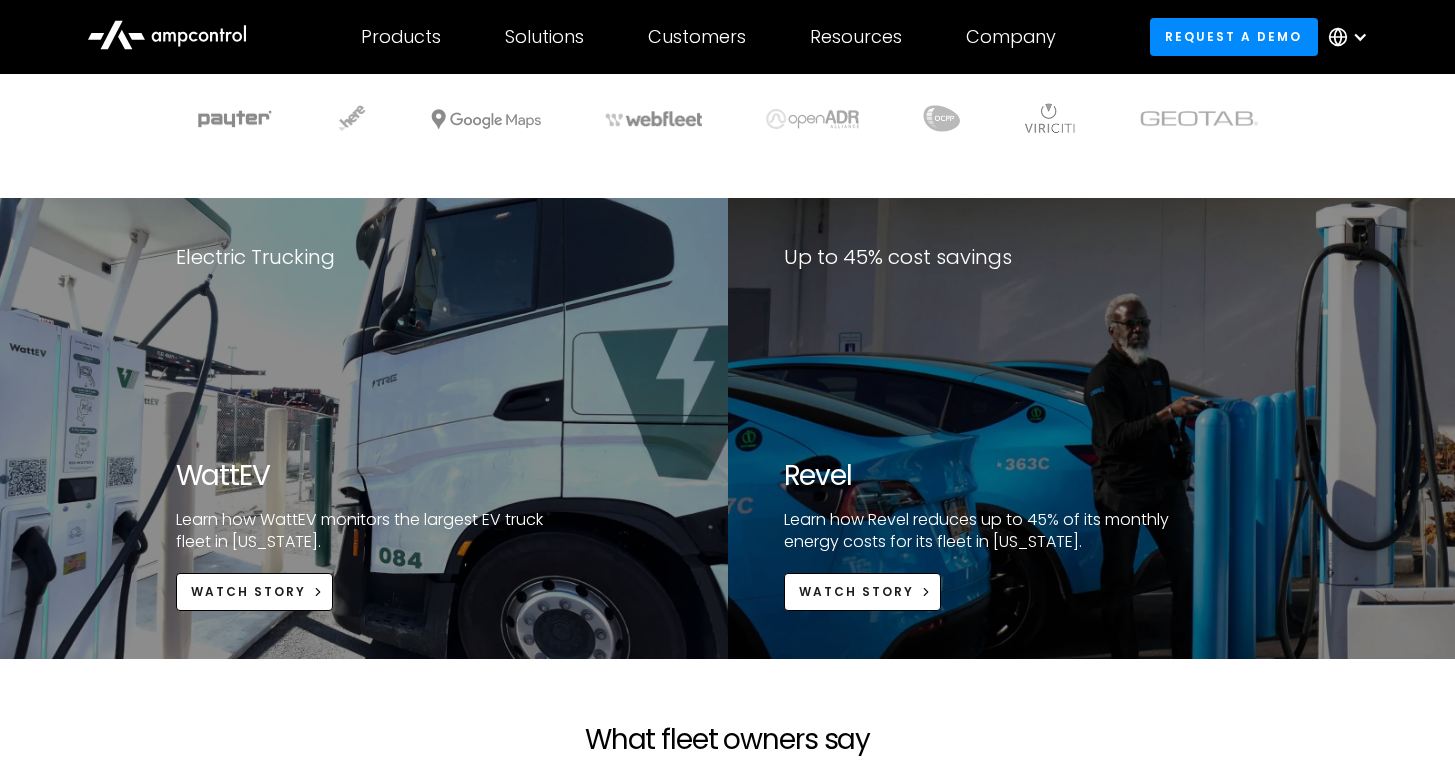 scroll, scrollTop: 3326, scrollLeft: 0, axis: vertical 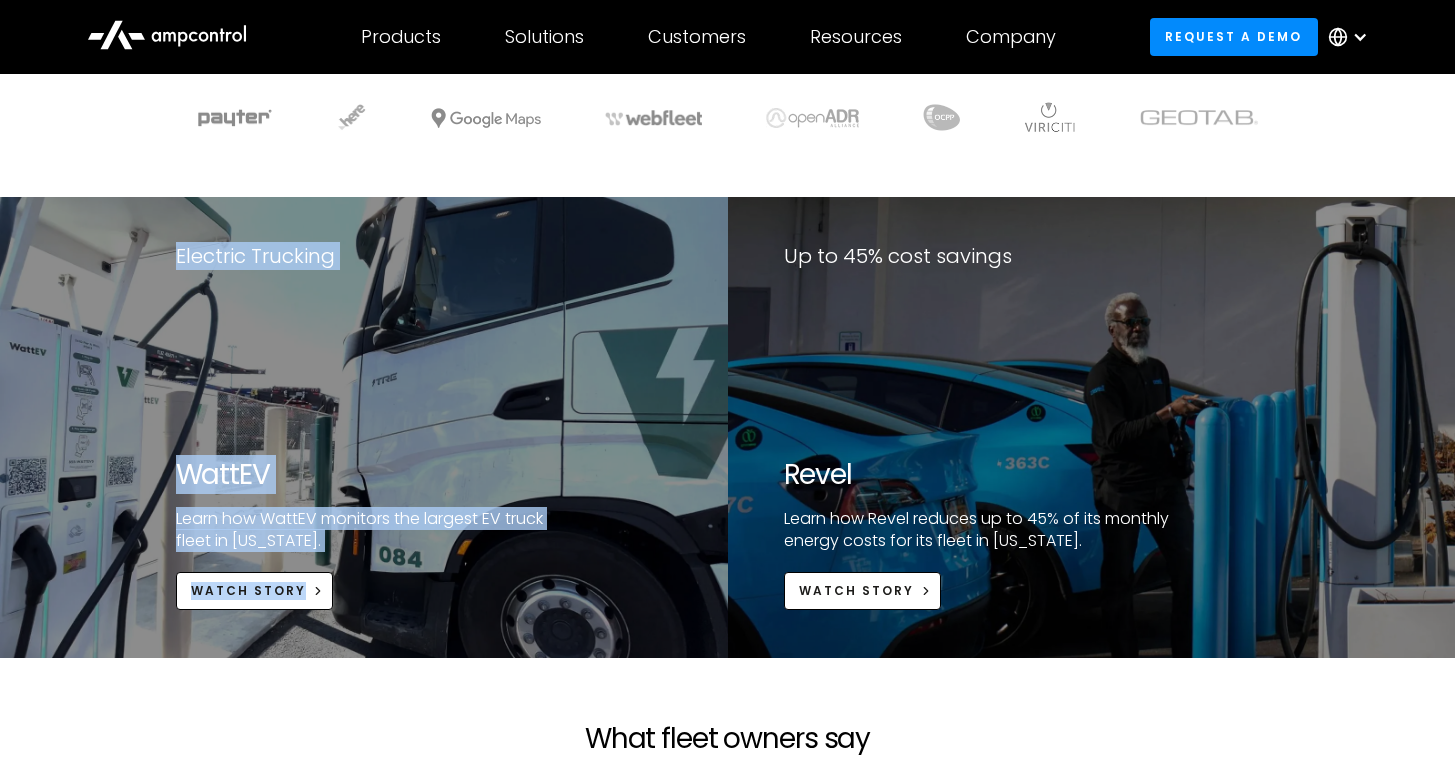 drag, startPoint x: 233, startPoint y: 256, endPoint x: 470, endPoint y: 607, distance: 423.52097 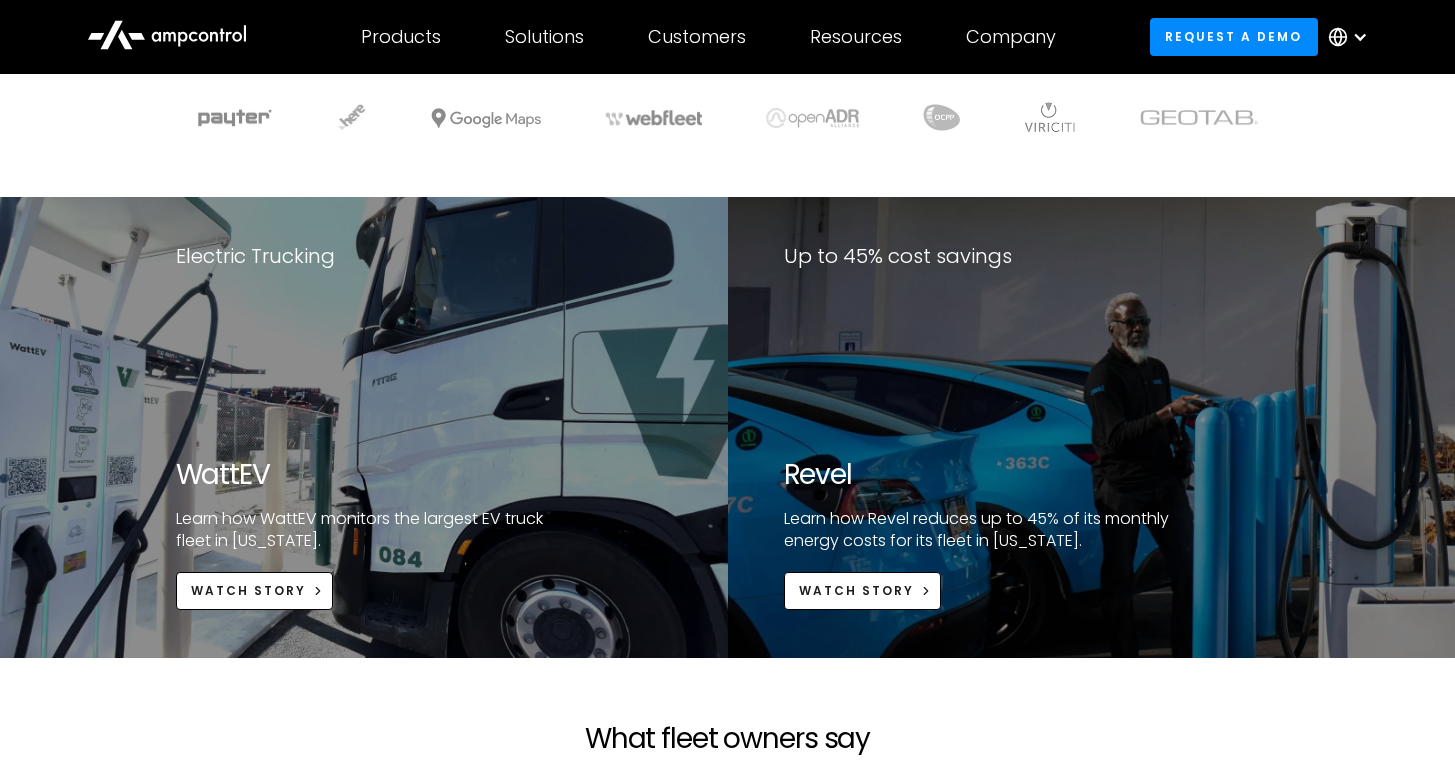click on "WattEV Learn how WattEV monitors the largest EV truck fleet in [US_STATE]. Watch Story" at bounding box center (374, 534) 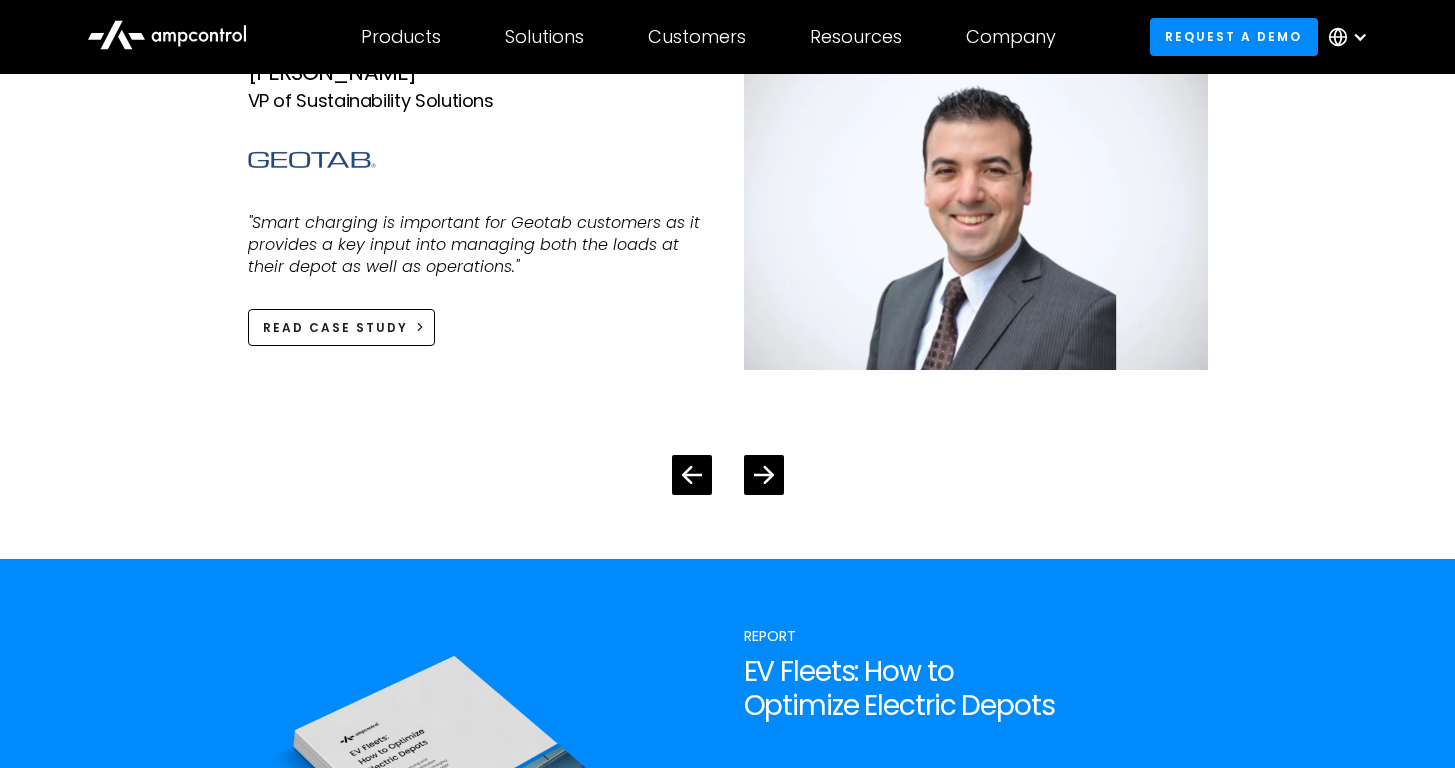 scroll, scrollTop: 3977, scrollLeft: 0, axis: vertical 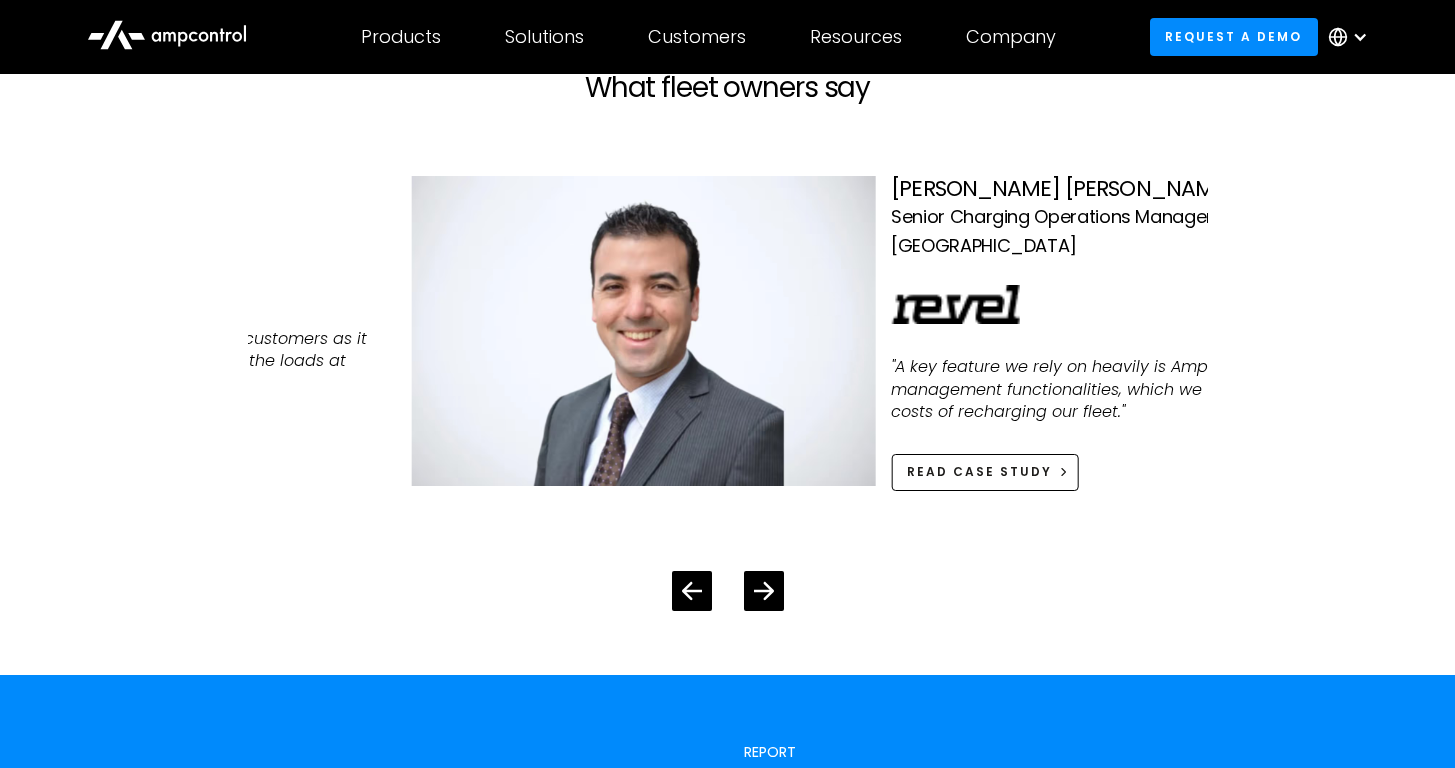 click at bounding box center (643, 330) 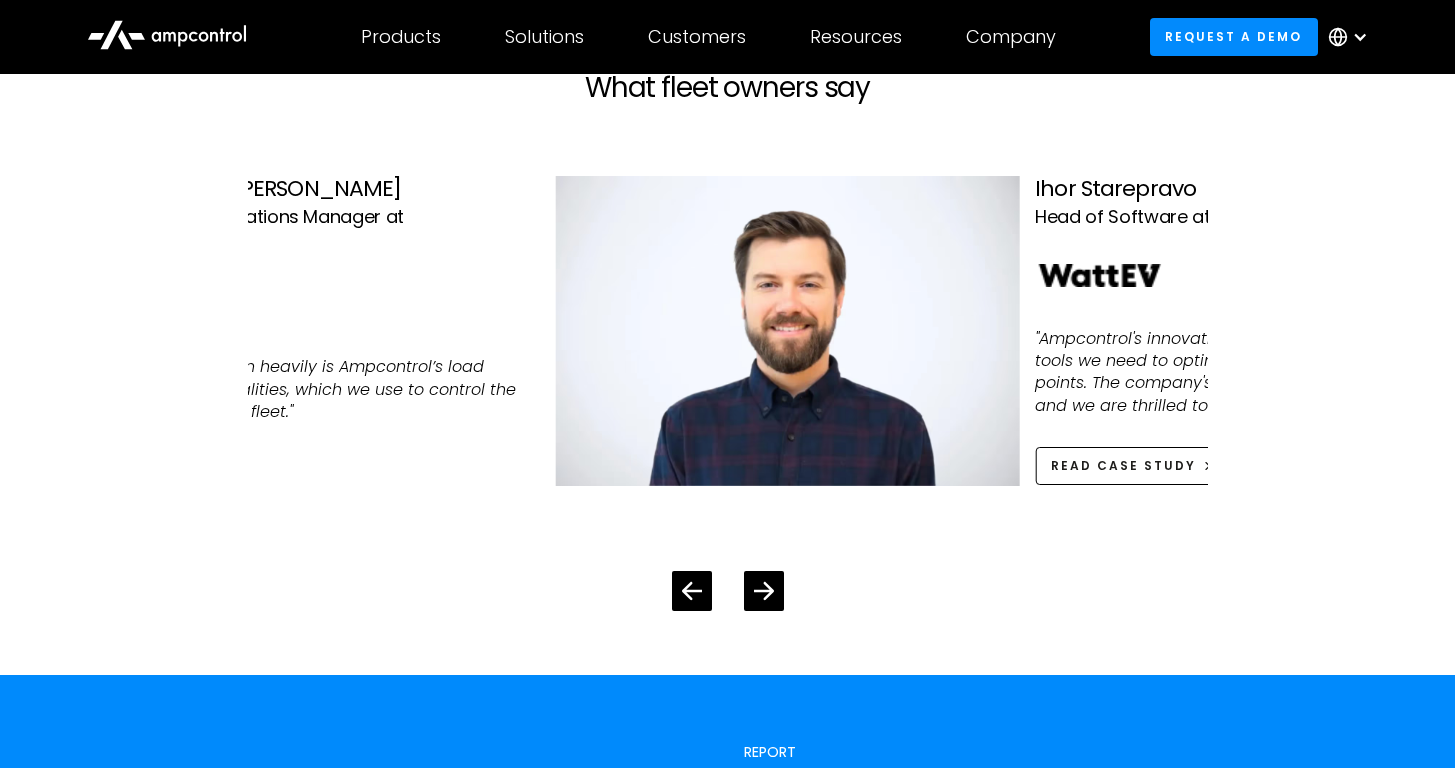 click at bounding box center (787, 330) 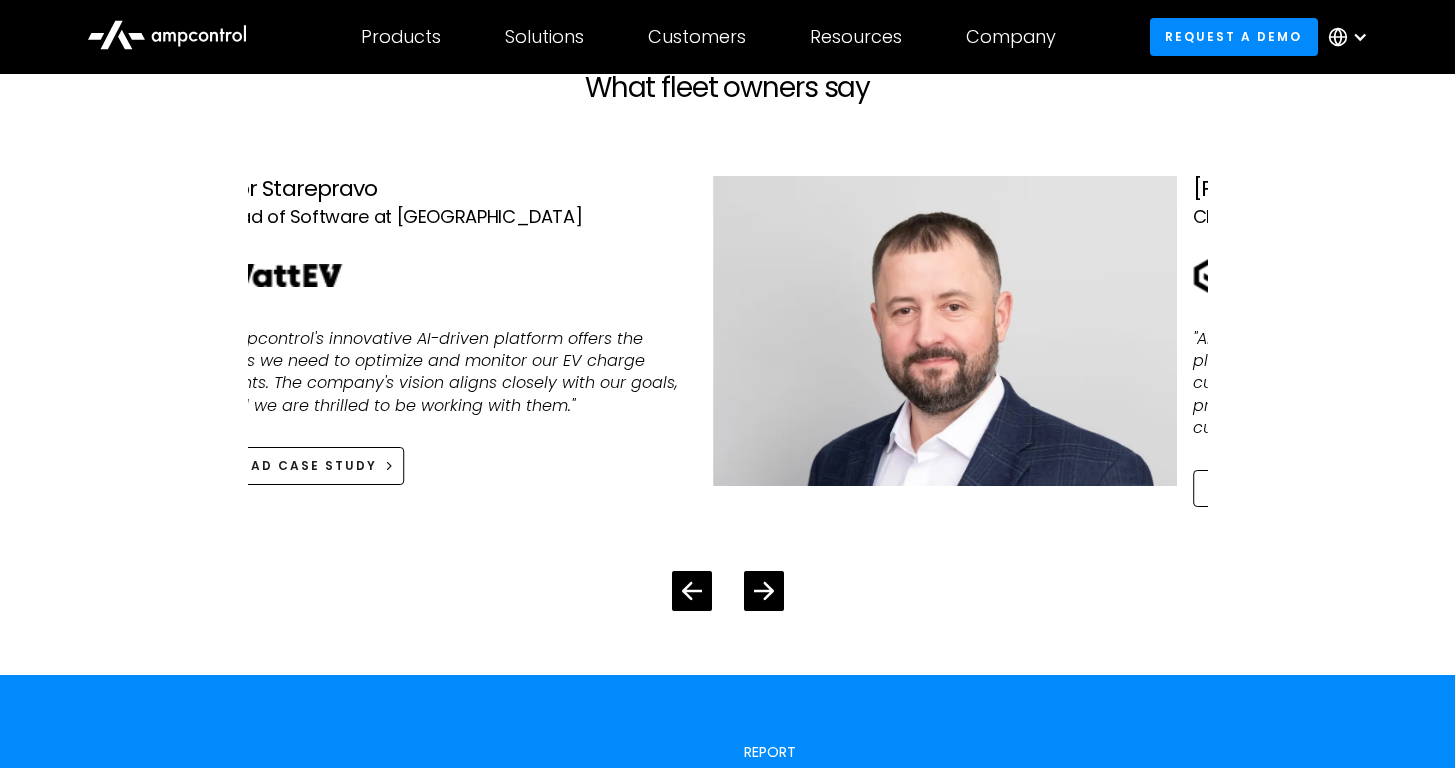 click at bounding box center (945, 330) 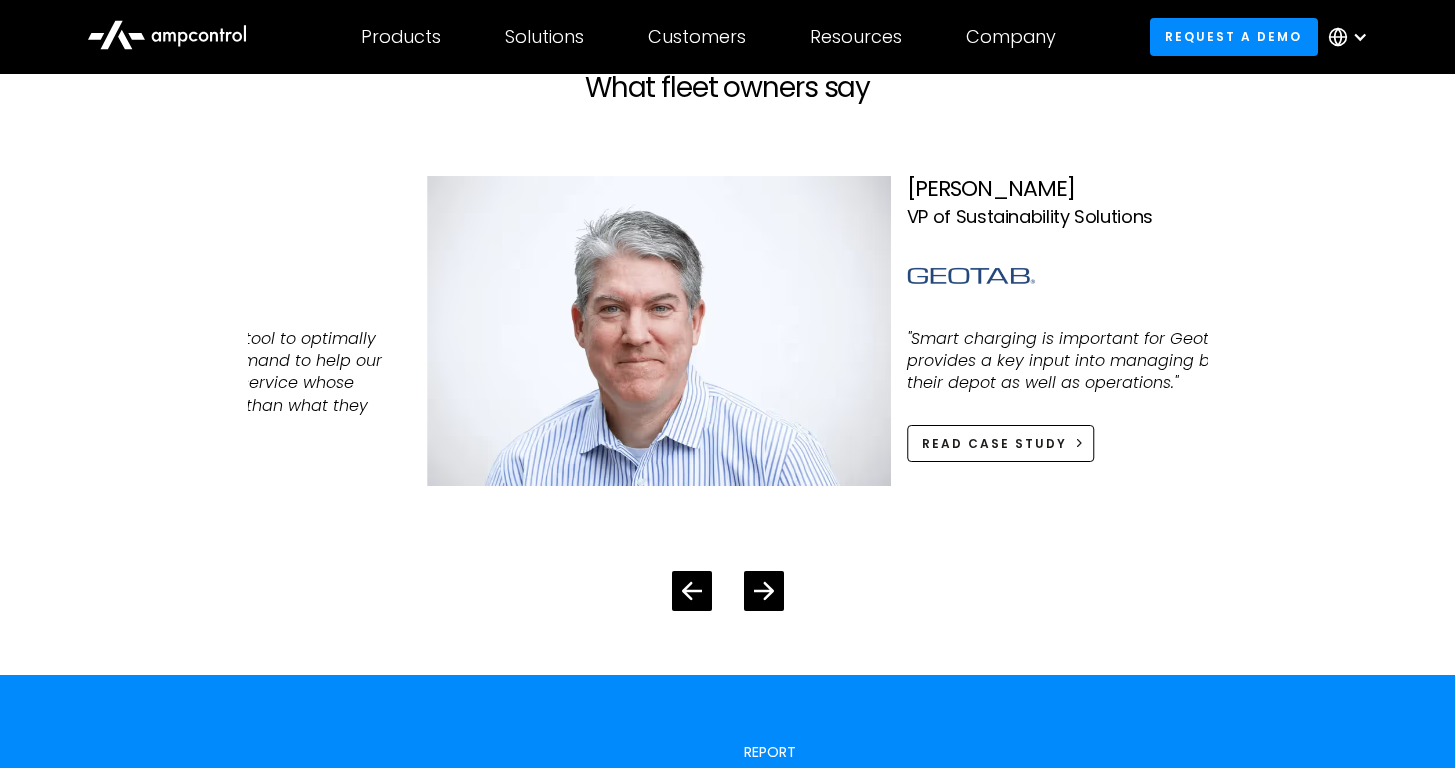 click at bounding box center [659, 330] 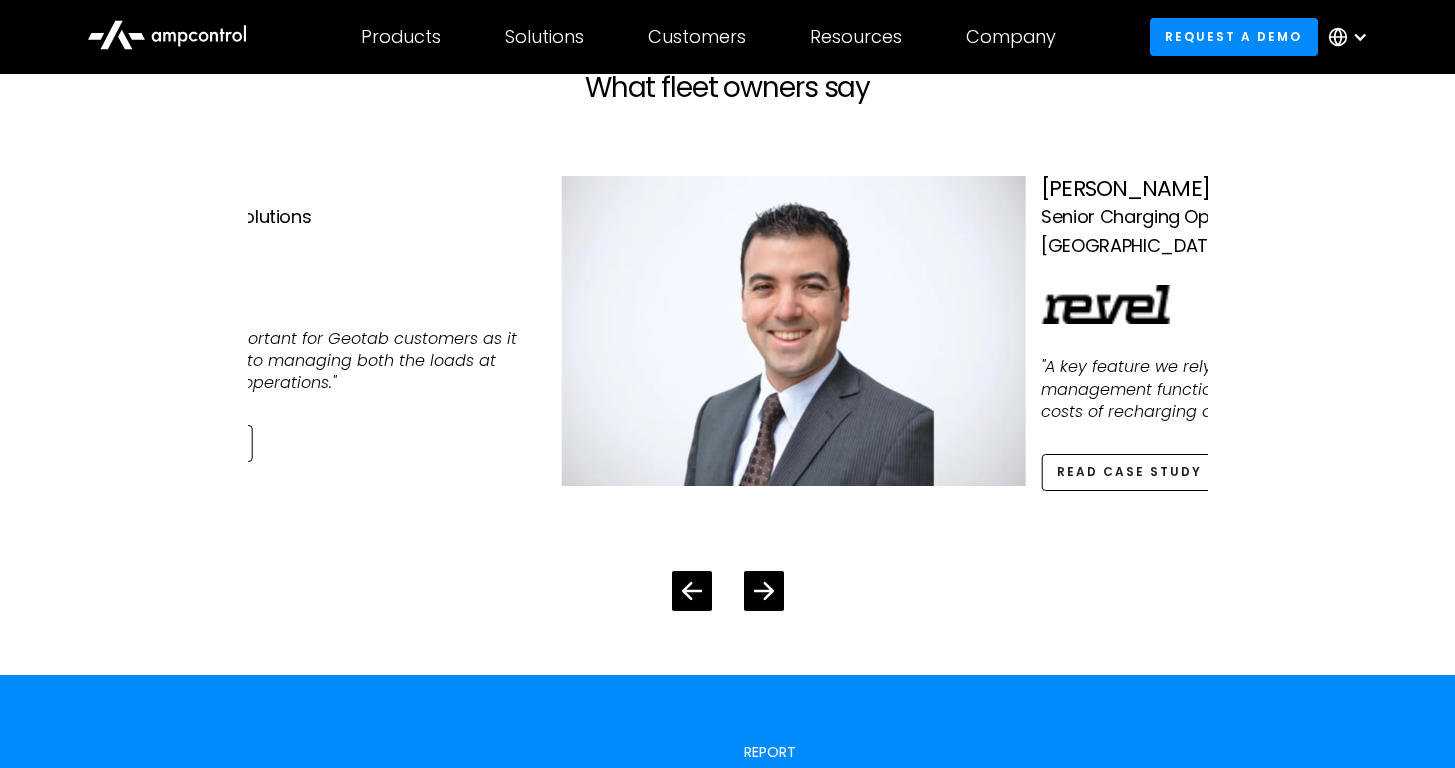 click at bounding box center (793, 330) 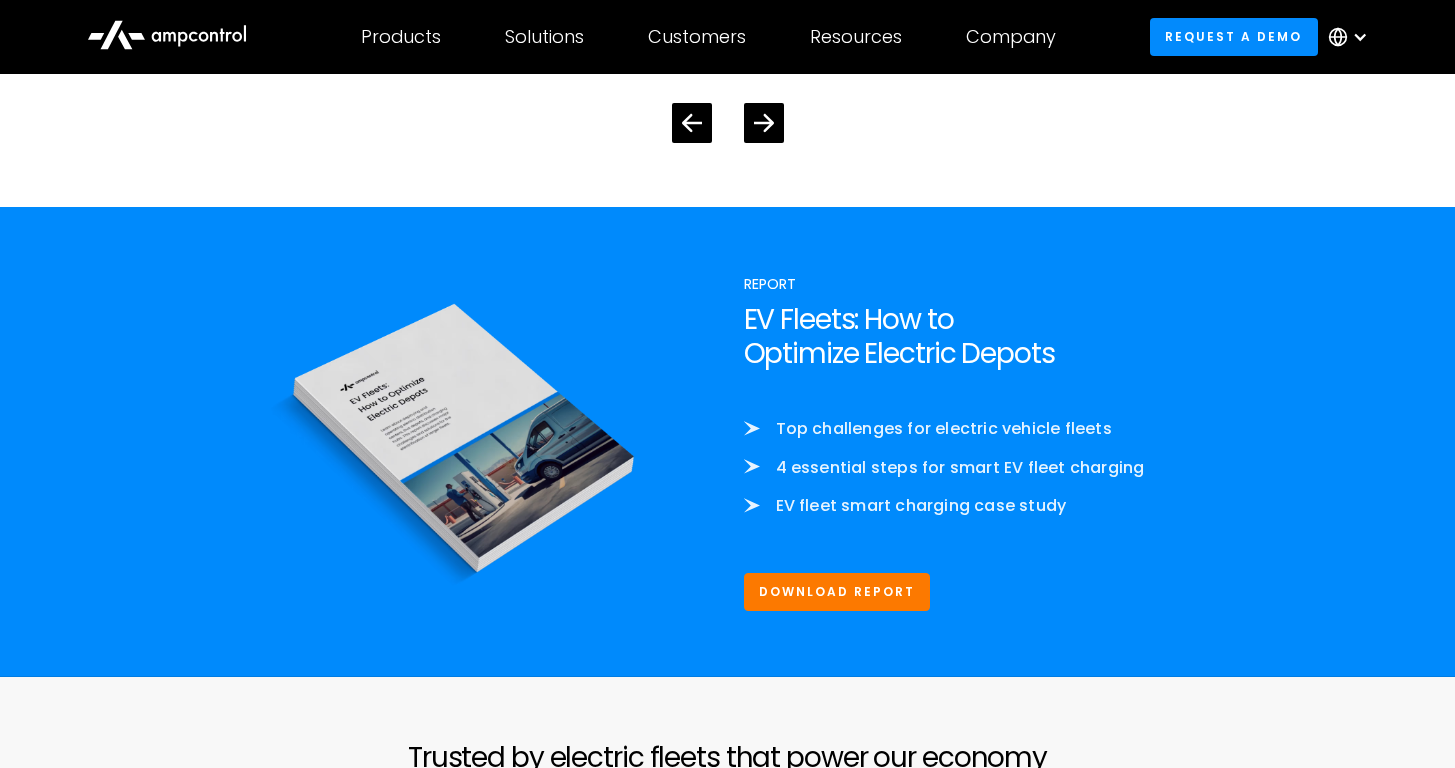 scroll, scrollTop: 4578, scrollLeft: 0, axis: vertical 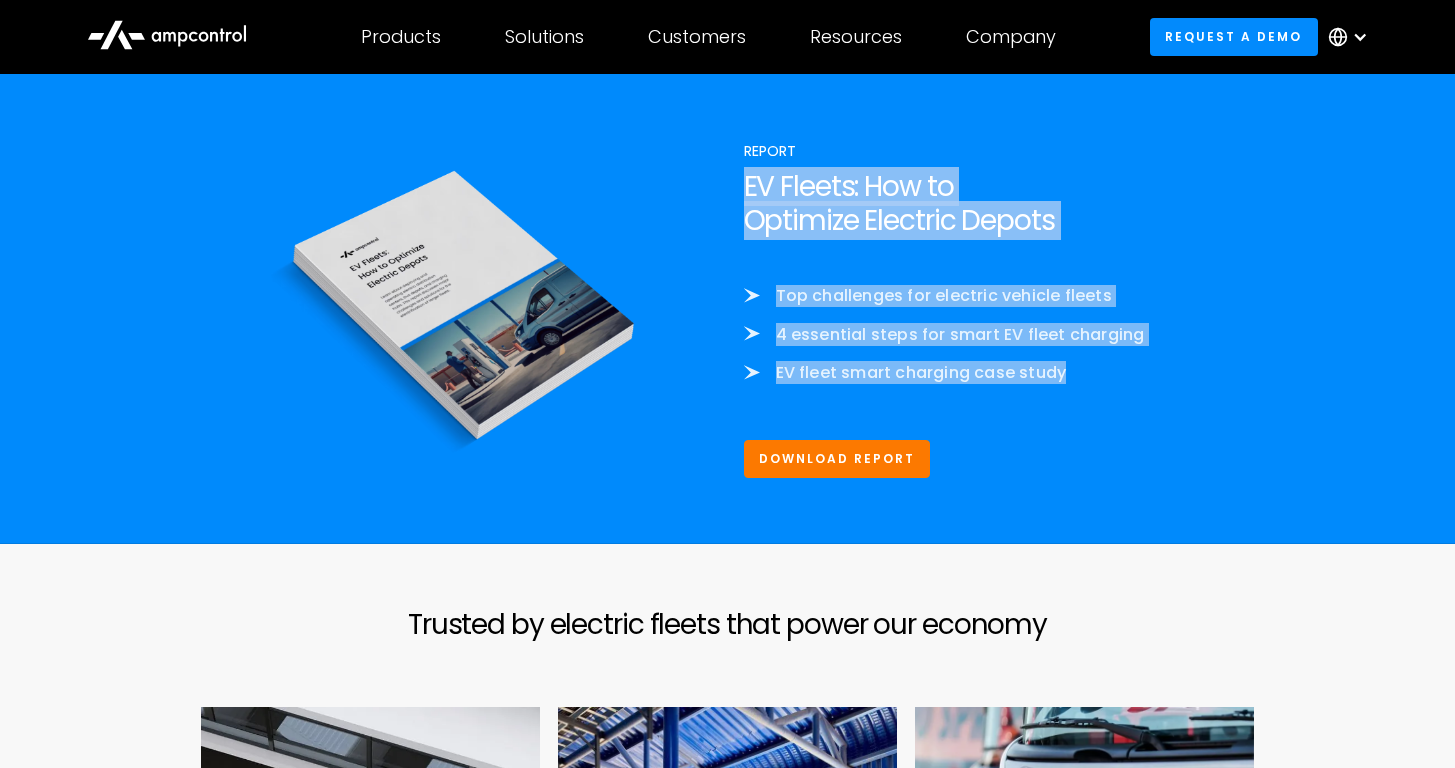 drag, startPoint x: 748, startPoint y: 171, endPoint x: 1135, endPoint y: 448, distance: 475.91806 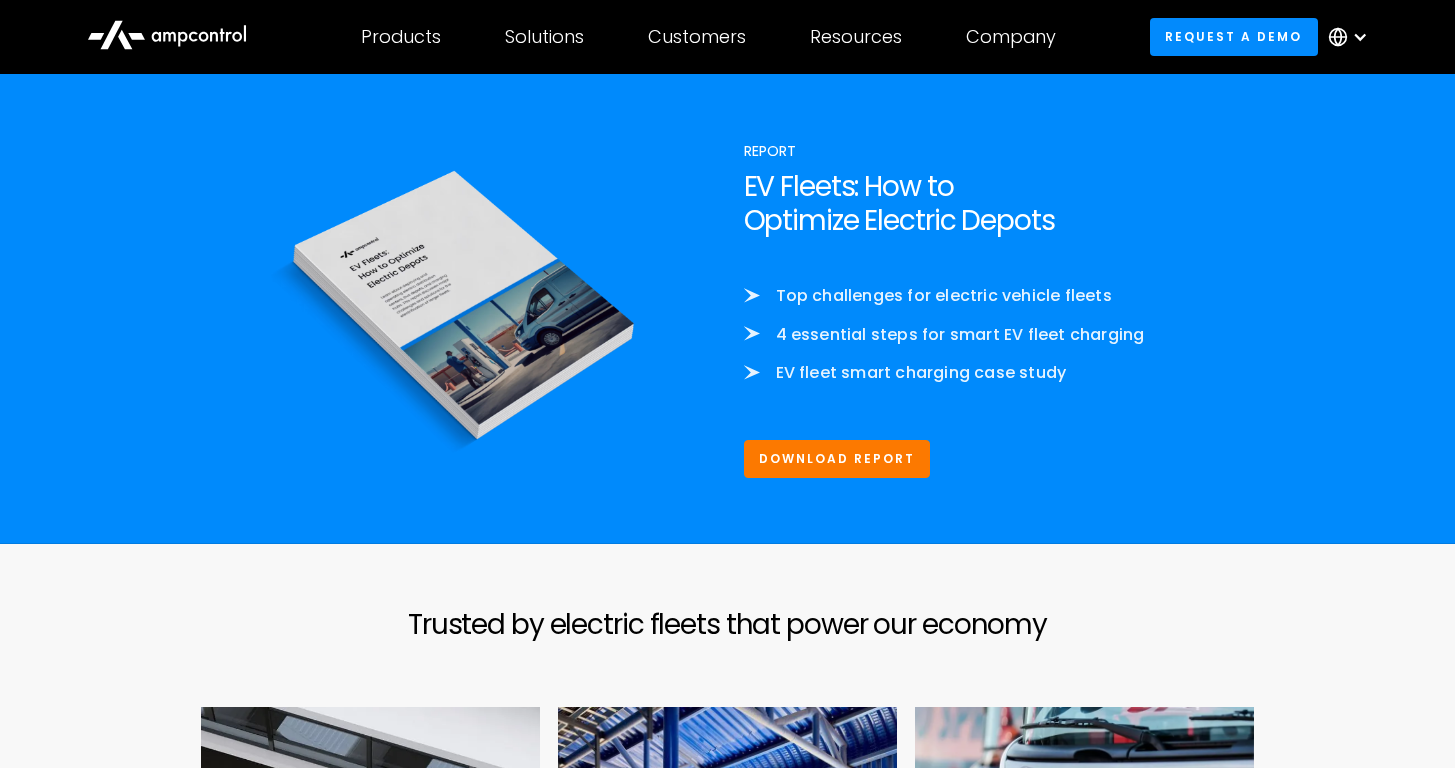 click on "Report EV Fleets: How to Optimize Electric Depots Top challenges for electric vehicle fleets 4 essential steps for smart EV fleet charging EV fleet smart charging case study Download Report" at bounding box center [1000, 309] 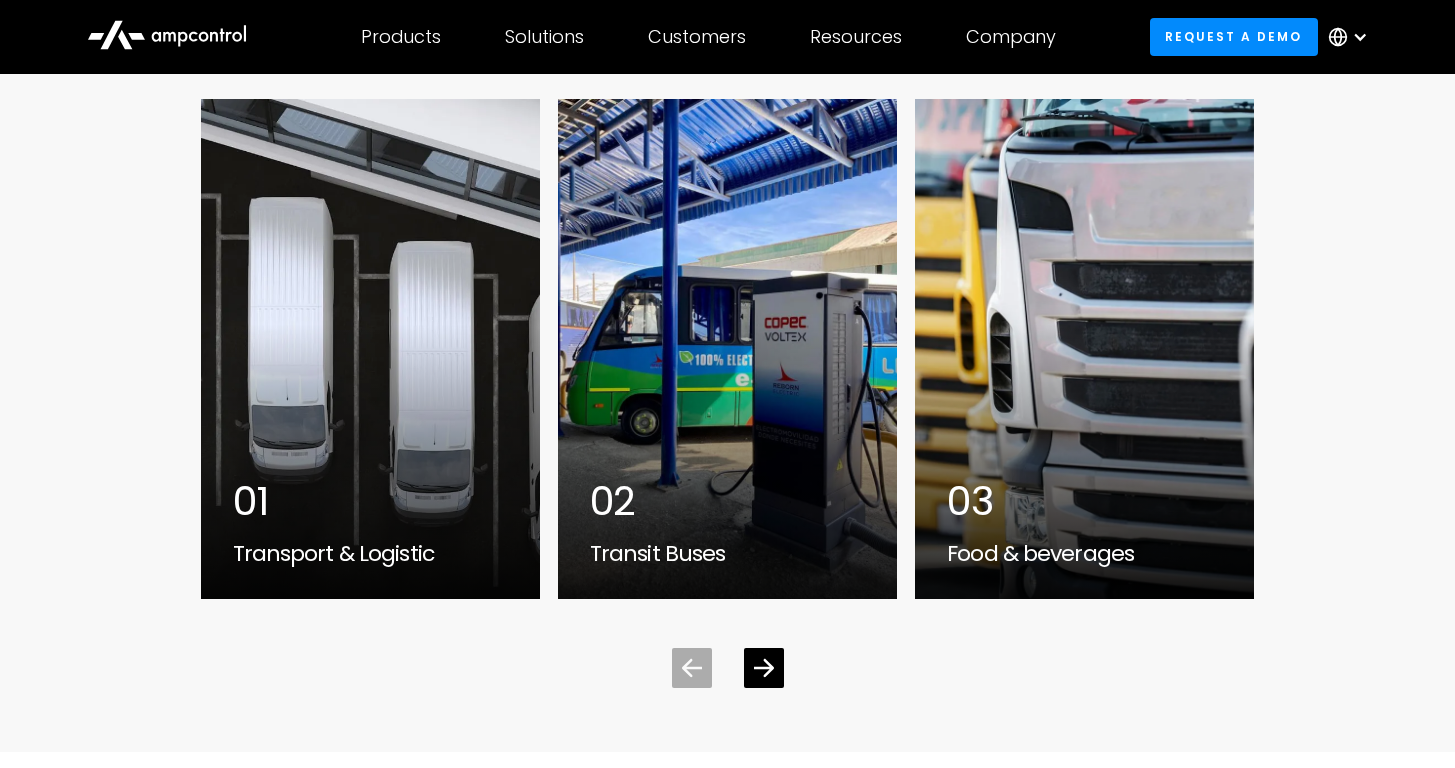 scroll, scrollTop: 5192, scrollLeft: 0, axis: vertical 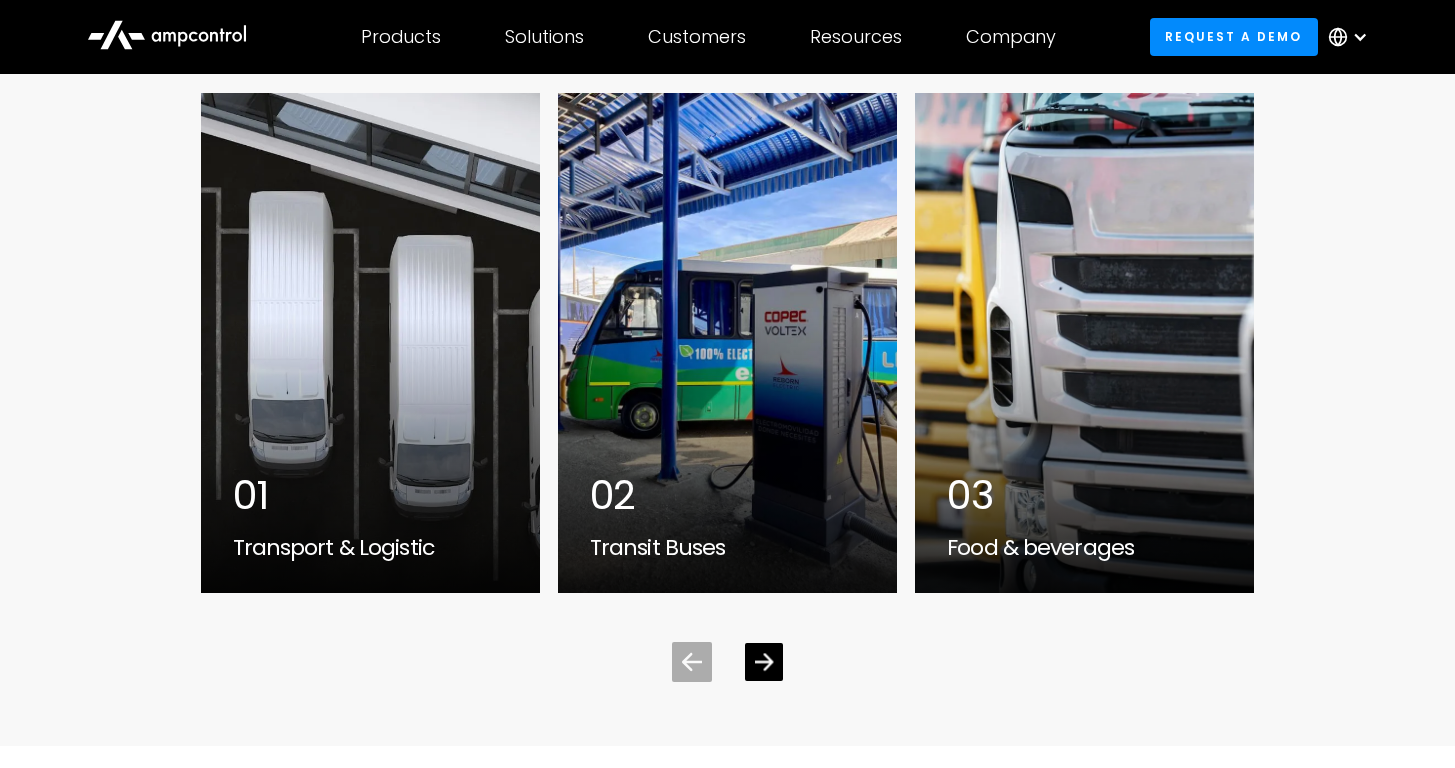 click 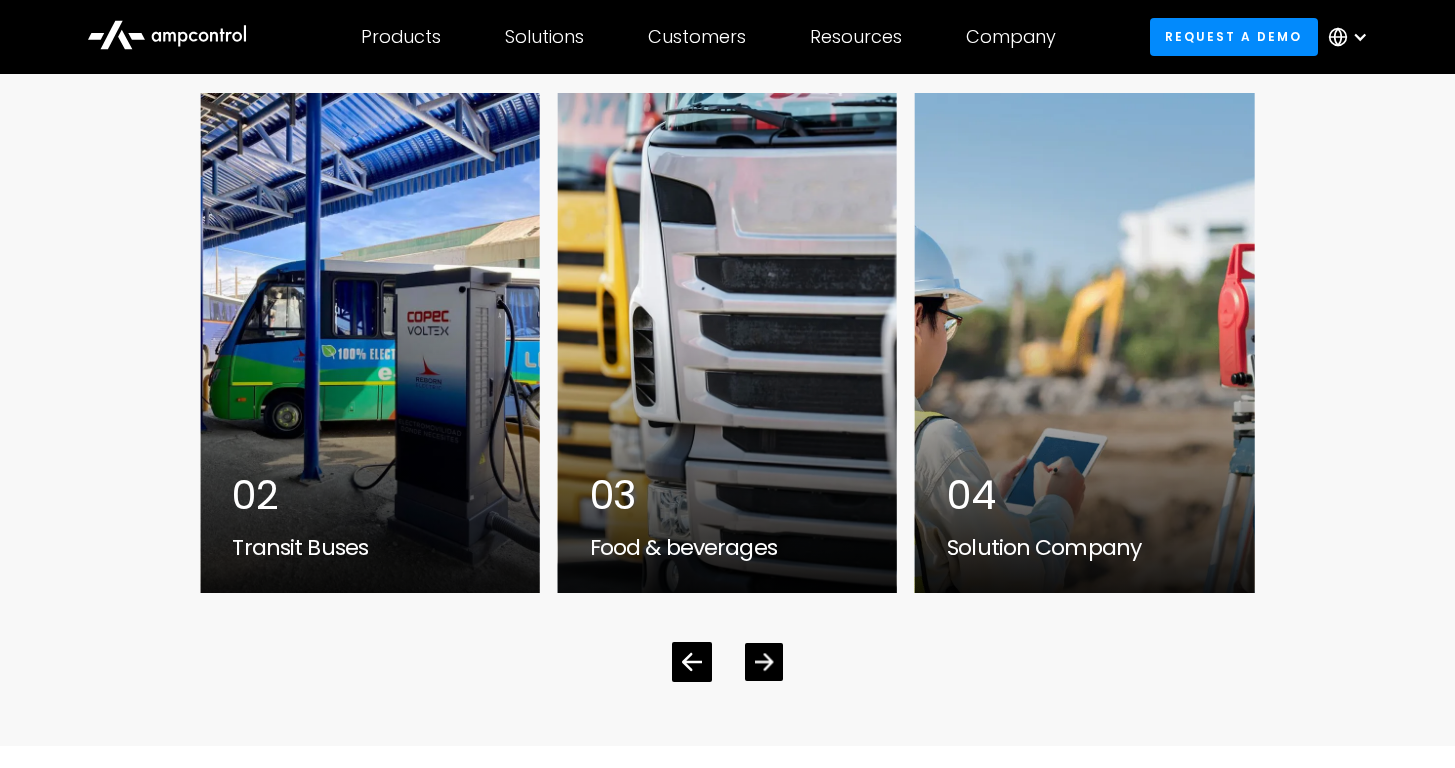 click 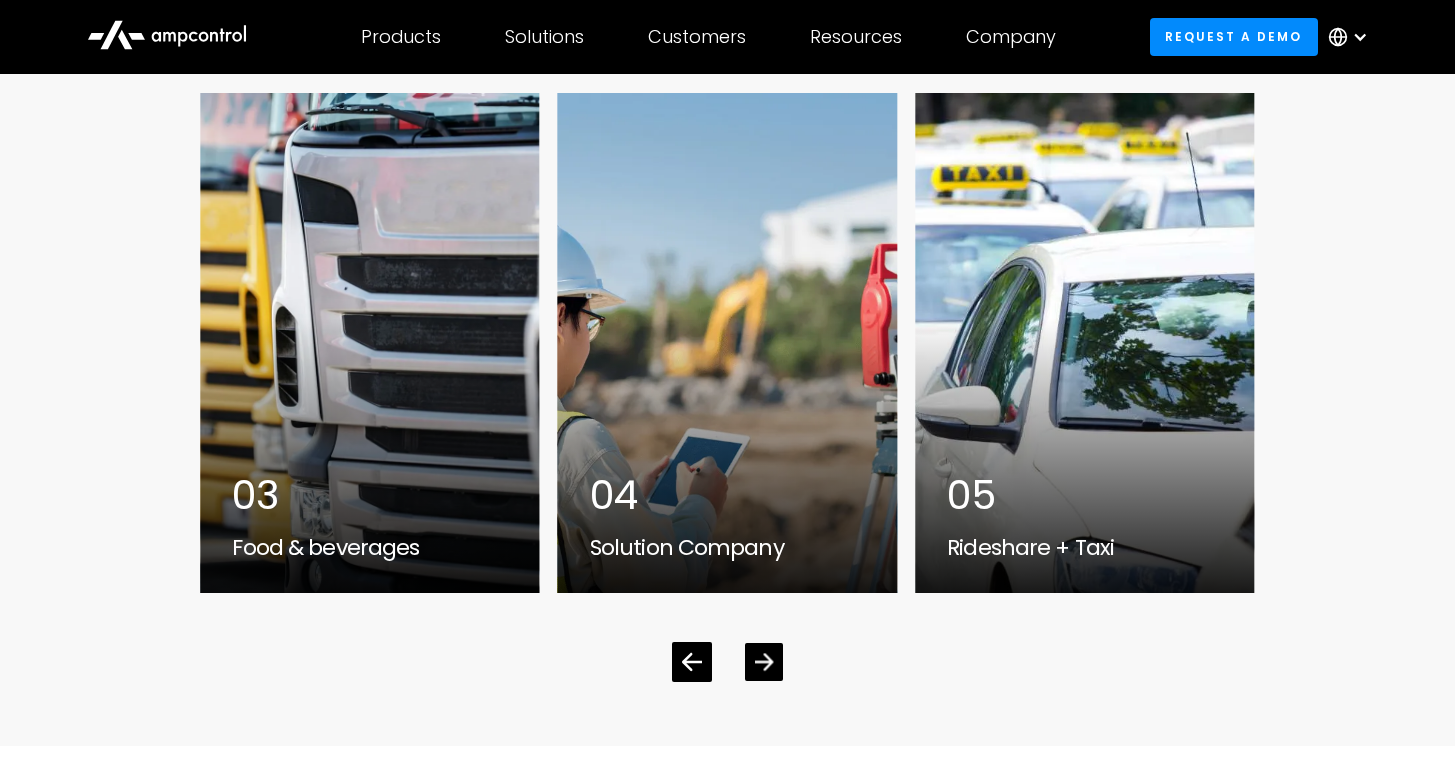 click 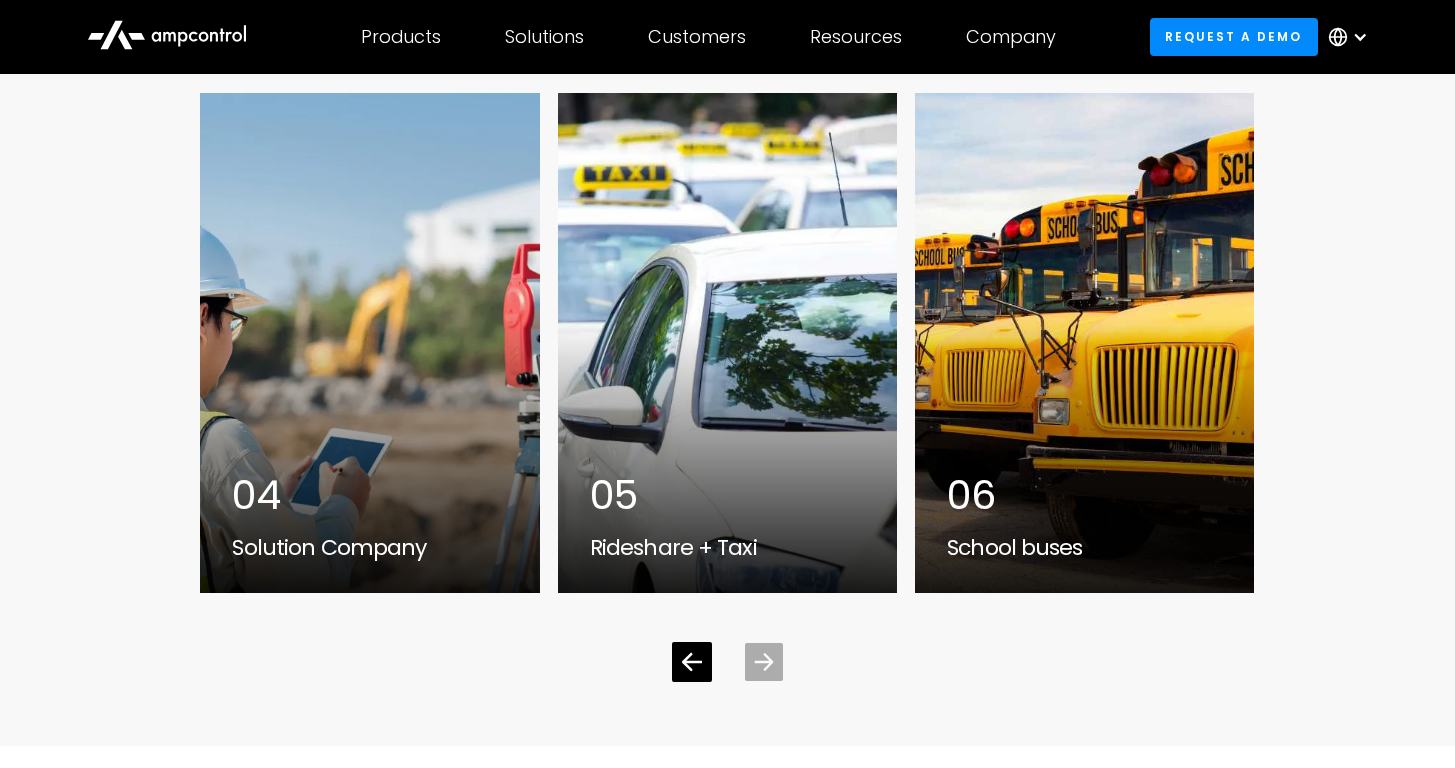 click 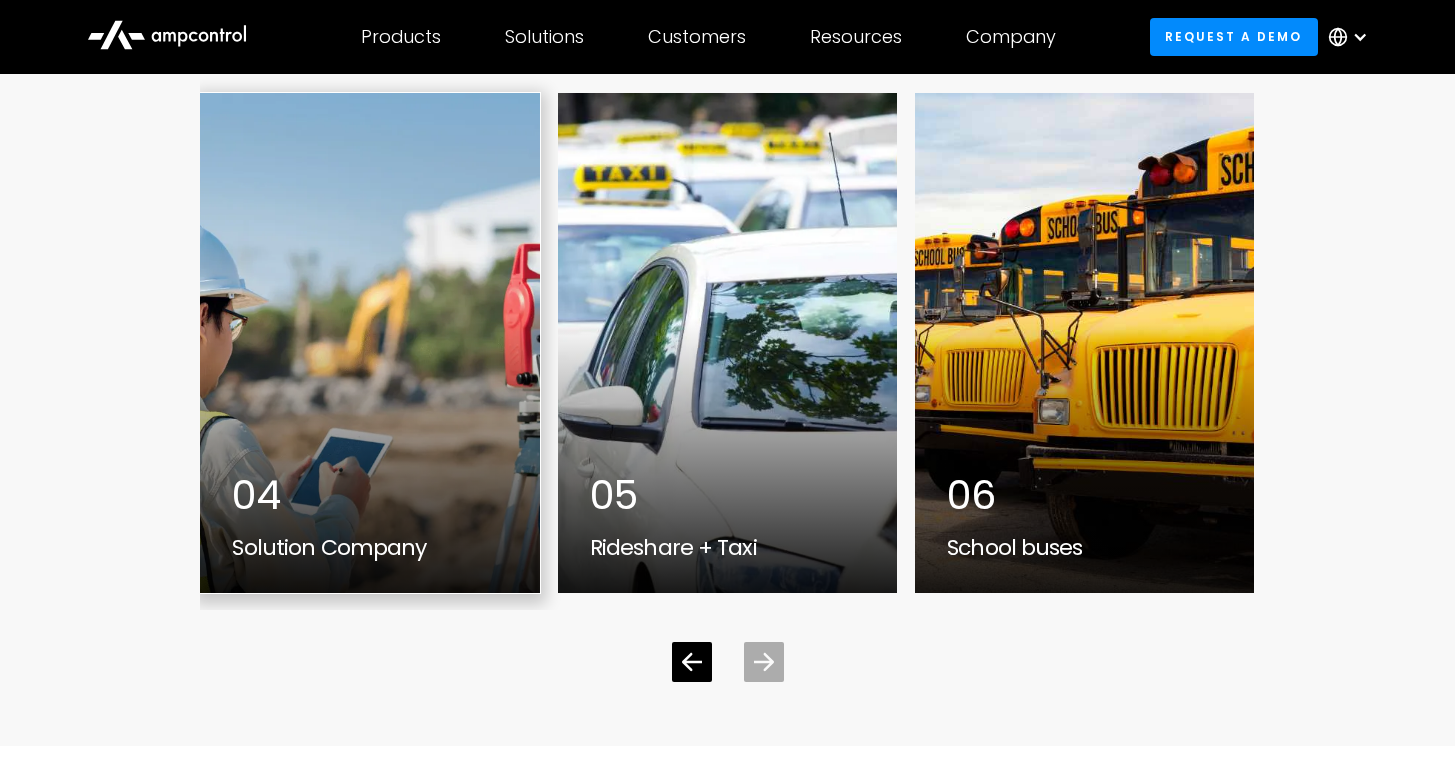 click at bounding box center [369, 343] 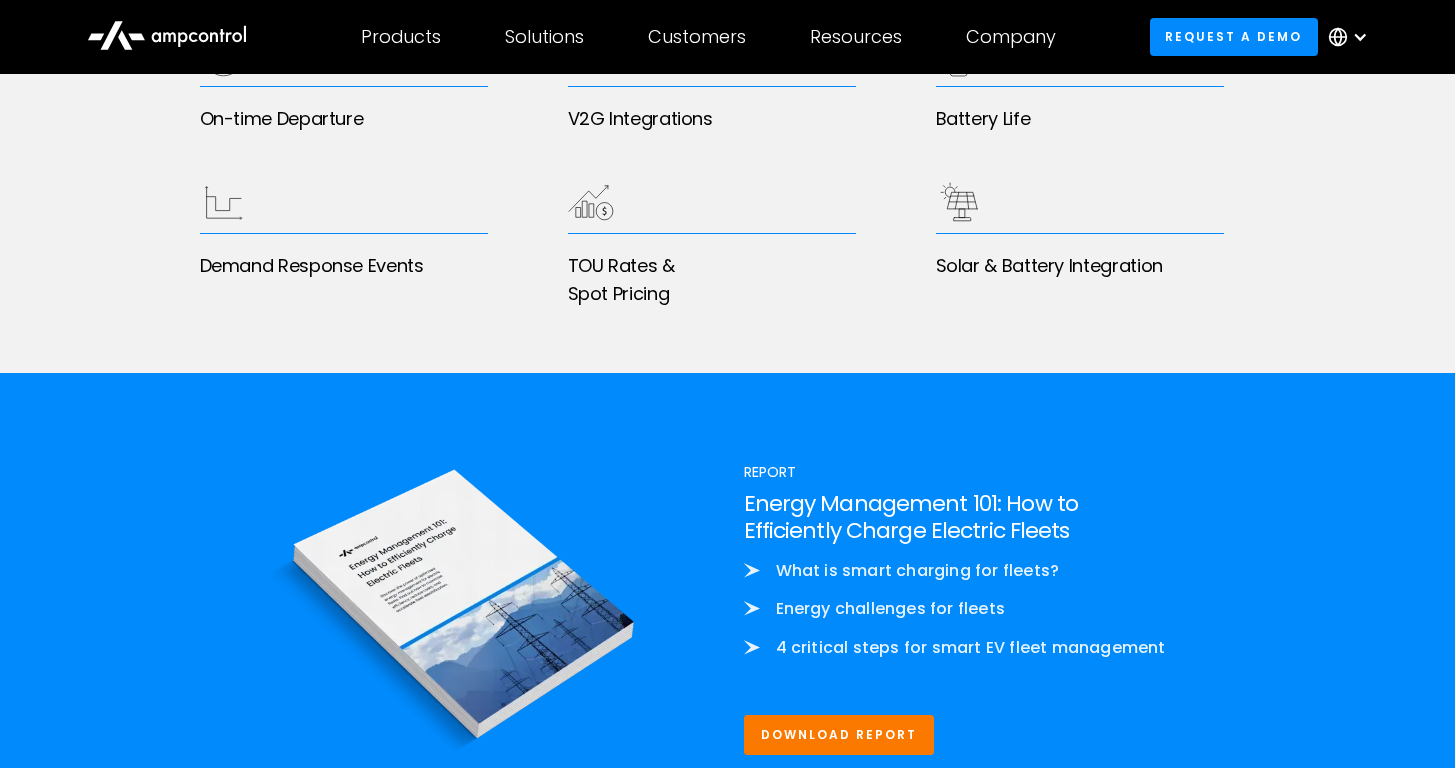 scroll, scrollTop: 3834, scrollLeft: 0, axis: vertical 